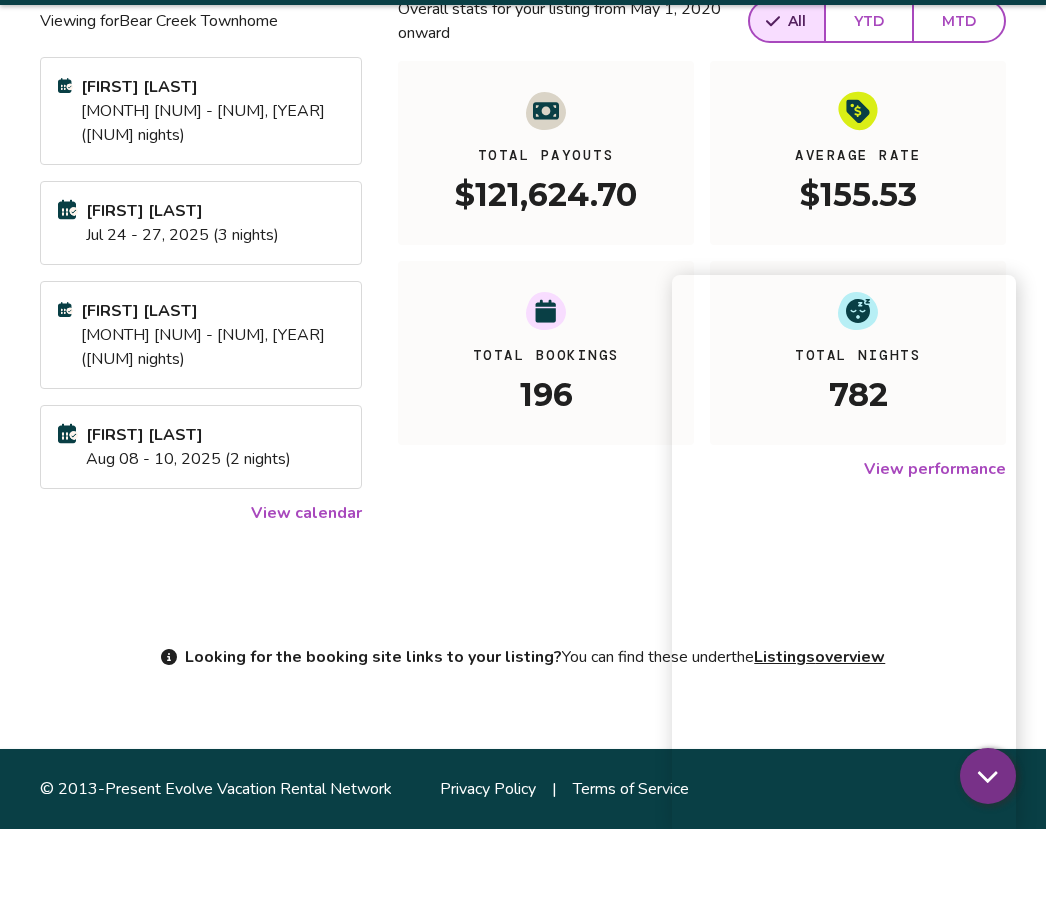 scroll, scrollTop: 136, scrollLeft: 0, axis: vertical 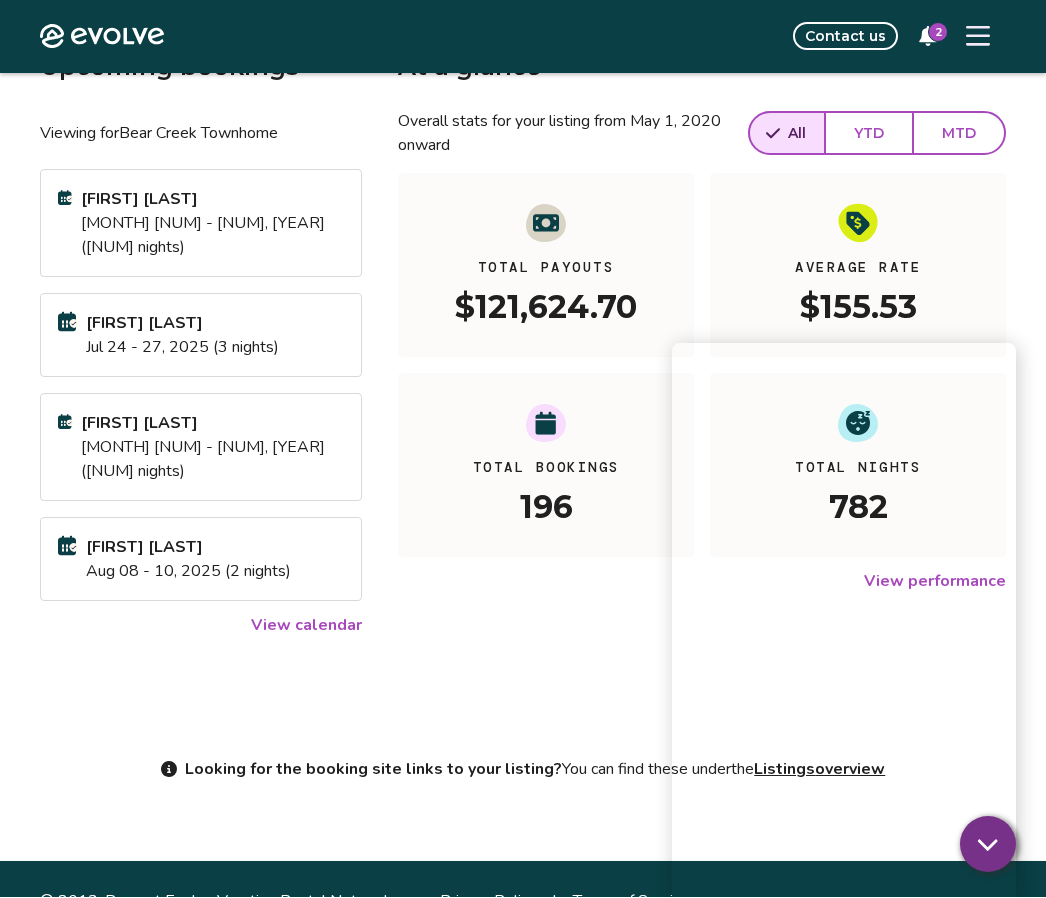 click on "Average Rate $155.53" at bounding box center [858, 266] 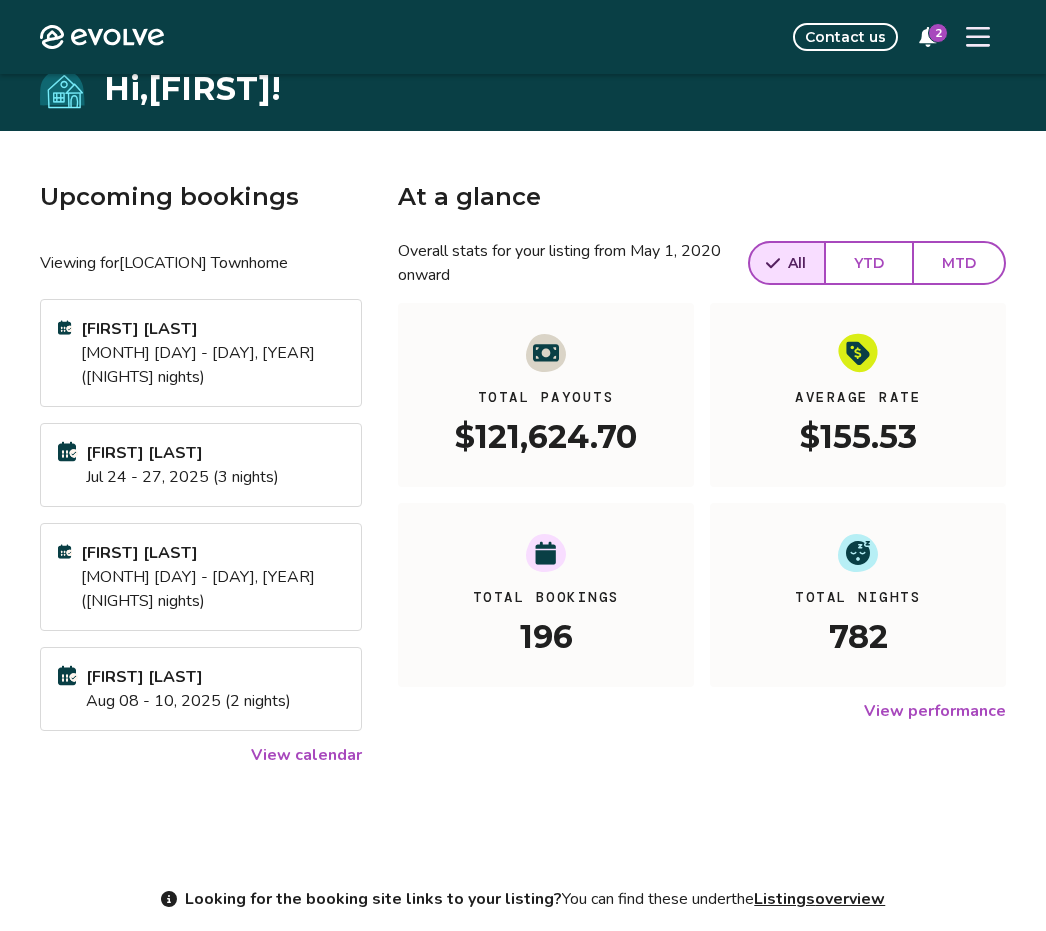 scroll, scrollTop: 0, scrollLeft: 0, axis: both 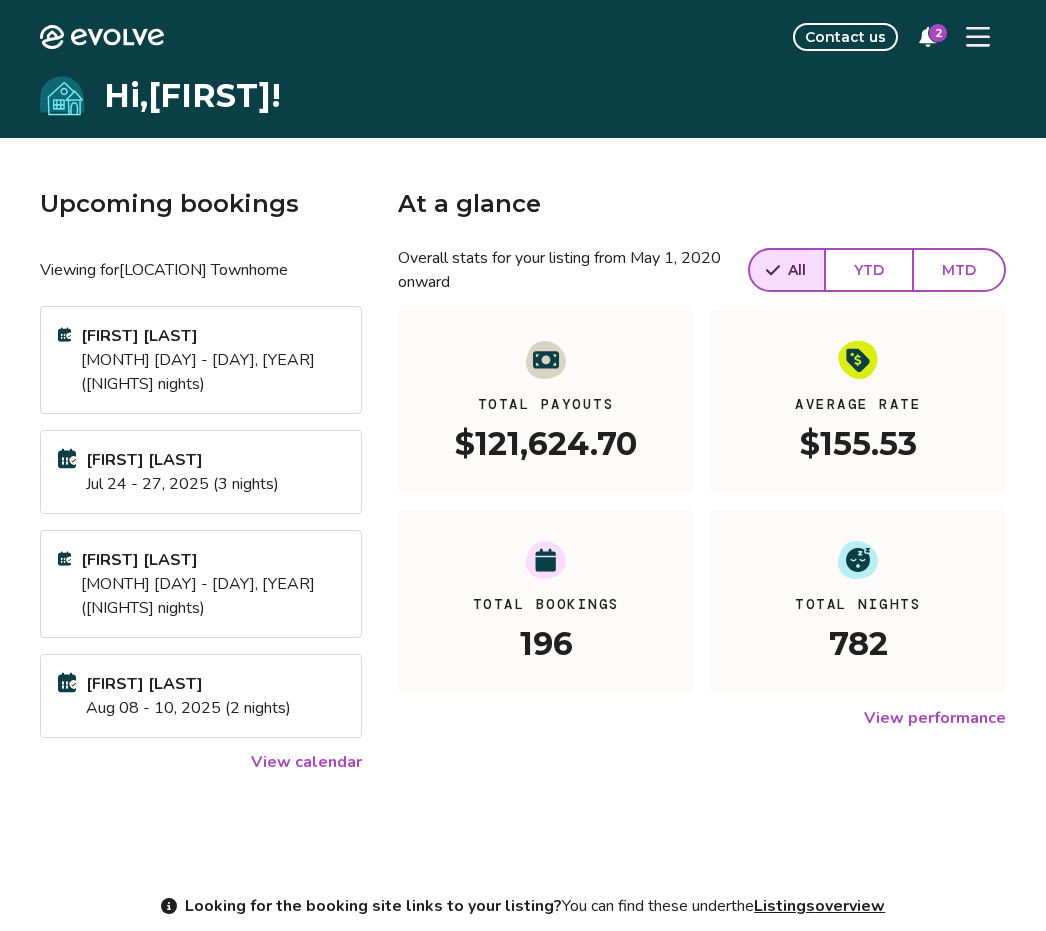 click 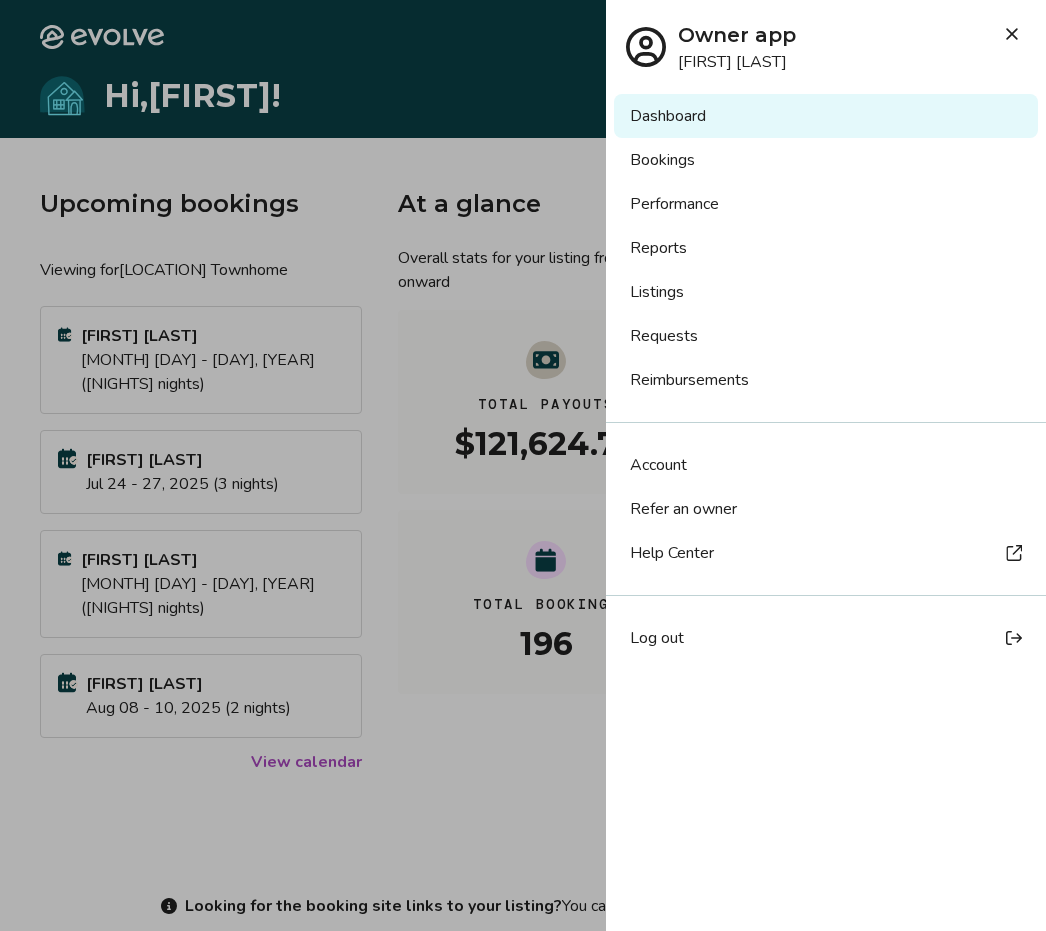click on "Listings" at bounding box center [826, 292] 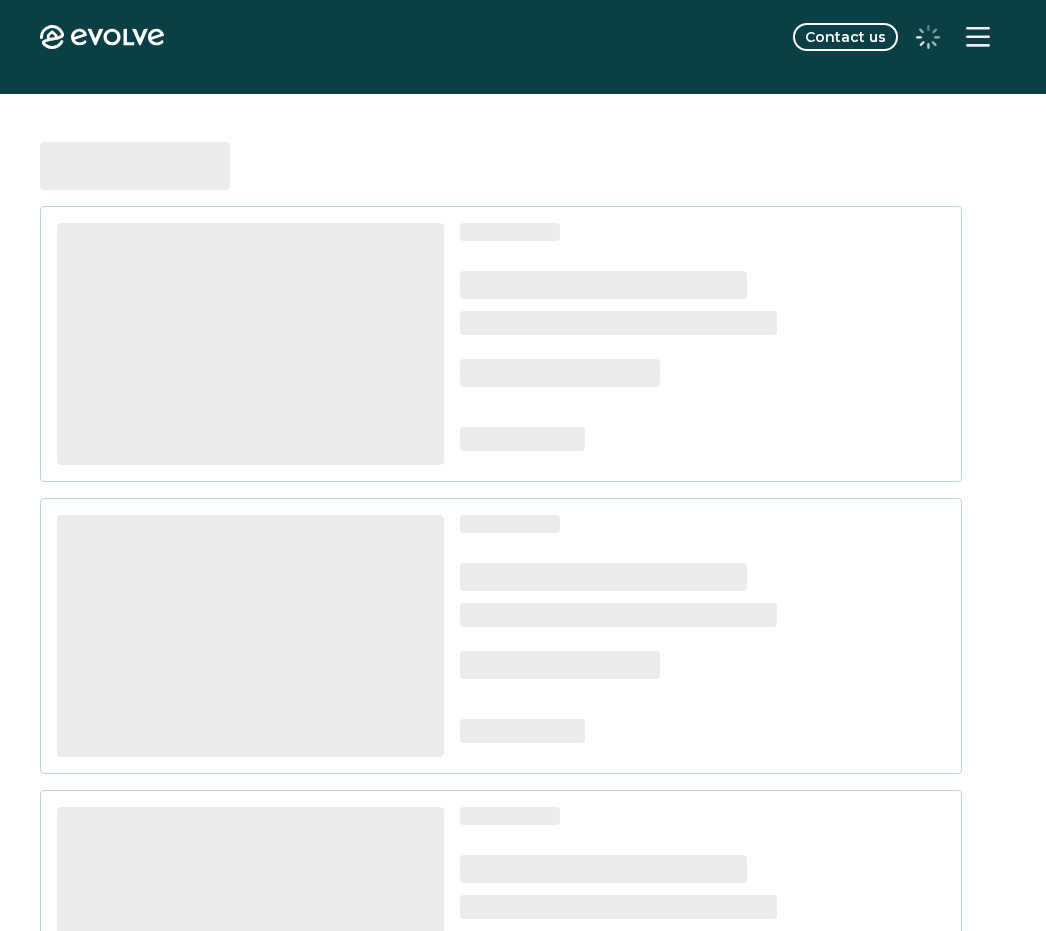 scroll, scrollTop: 0, scrollLeft: 0, axis: both 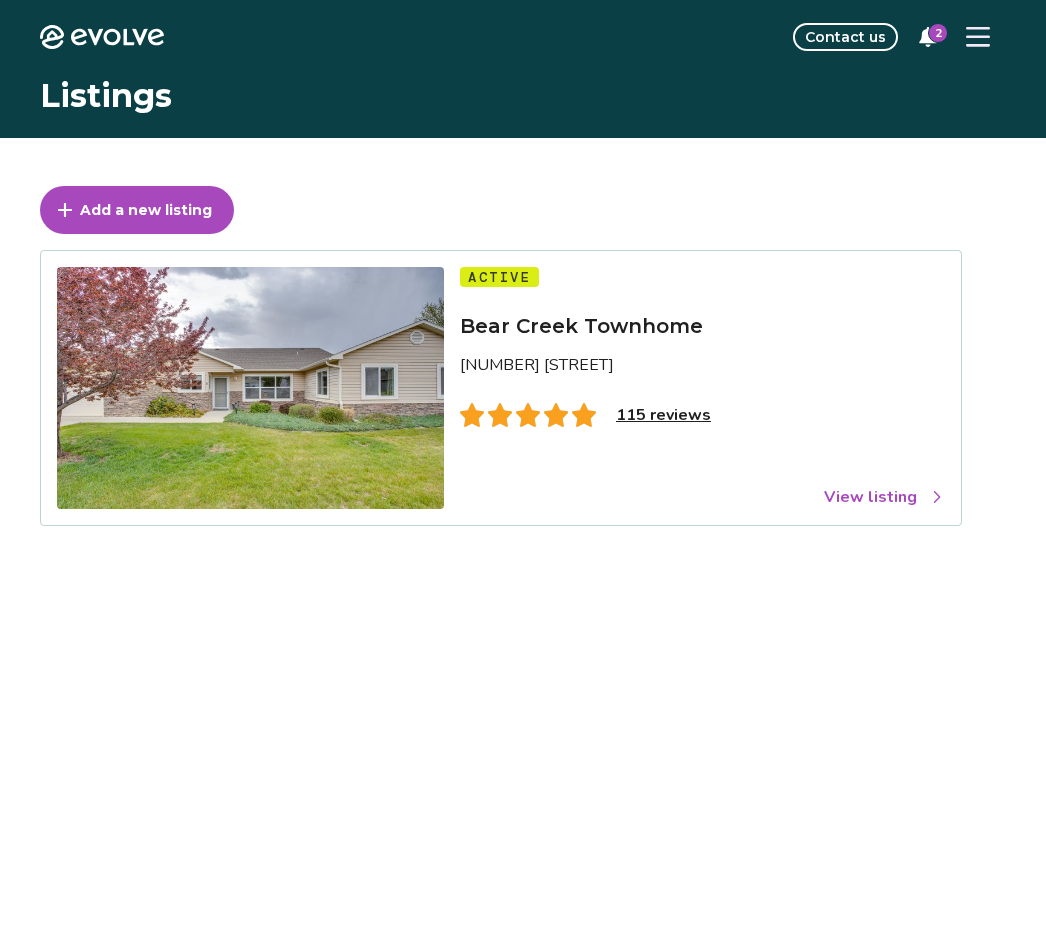 click on "View listing" at bounding box center (884, 497) 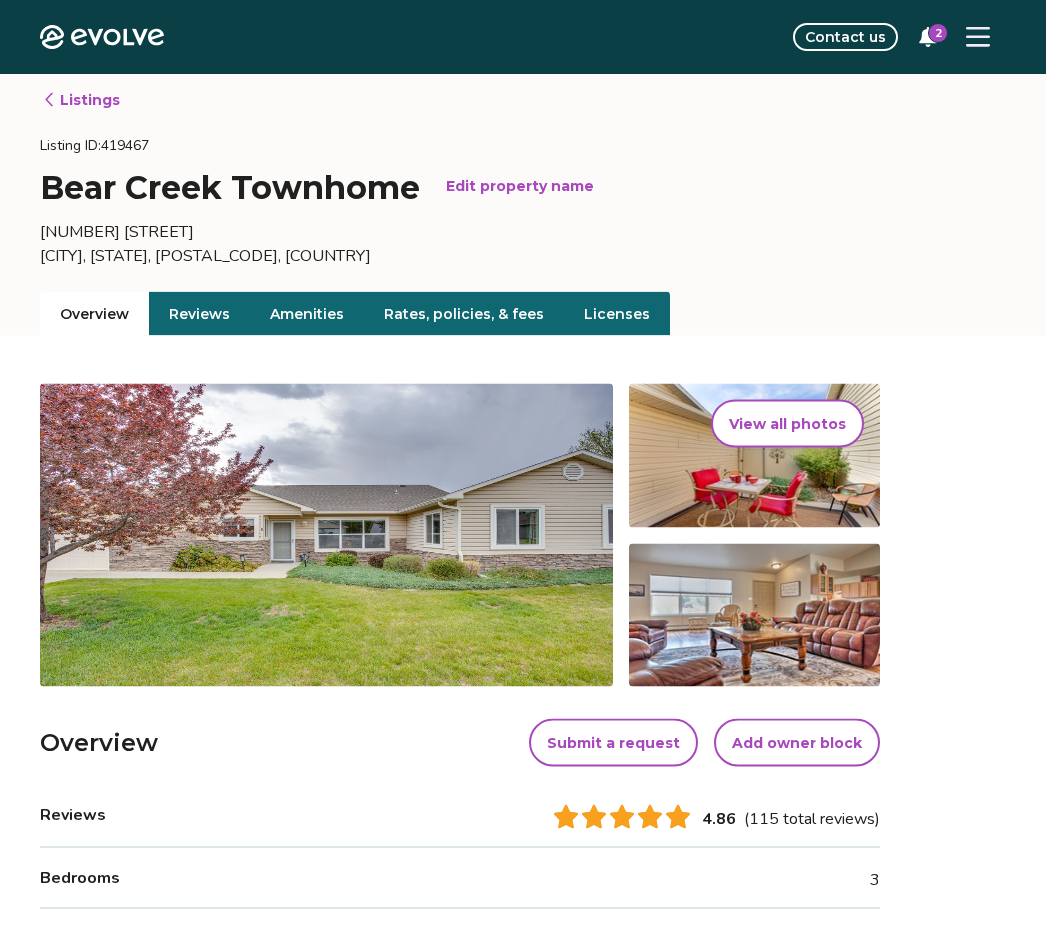 scroll, scrollTop: 0, scrollLeft: 0, axis: both 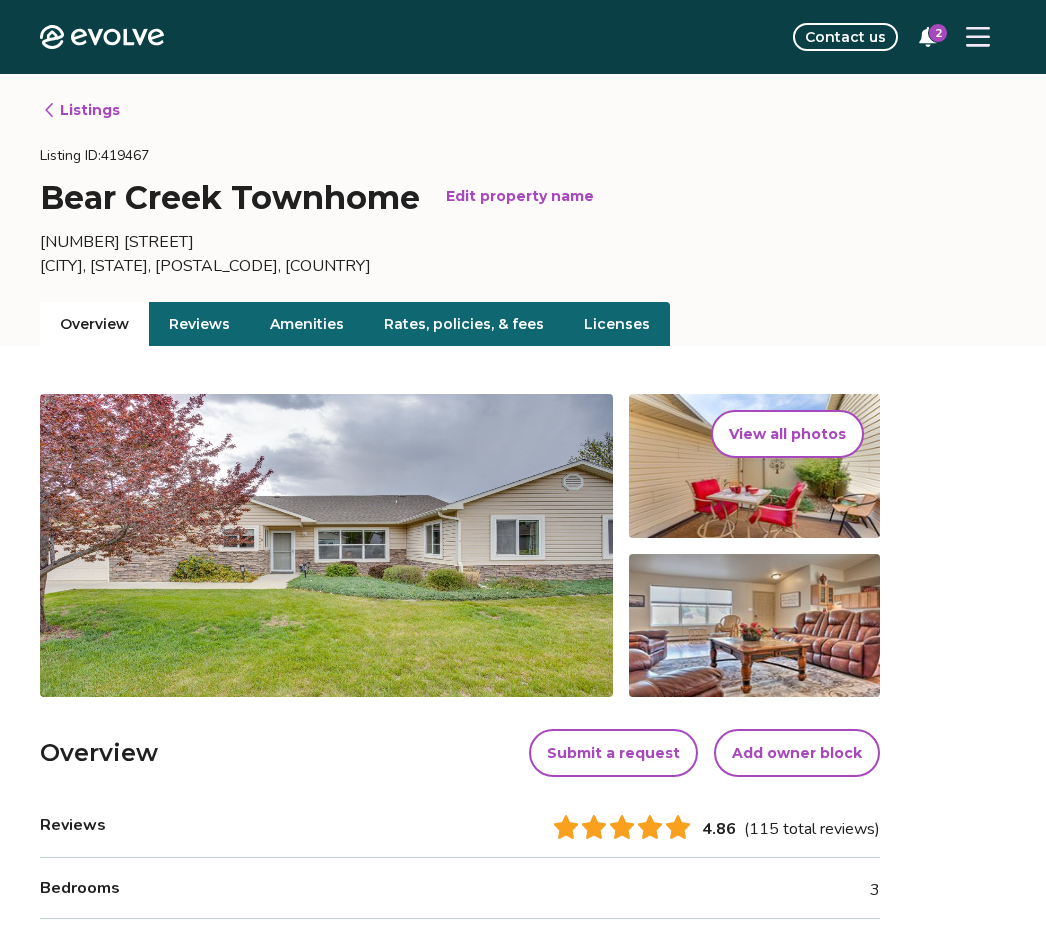 click on "Submit a request" at bounding box center [613, 753] 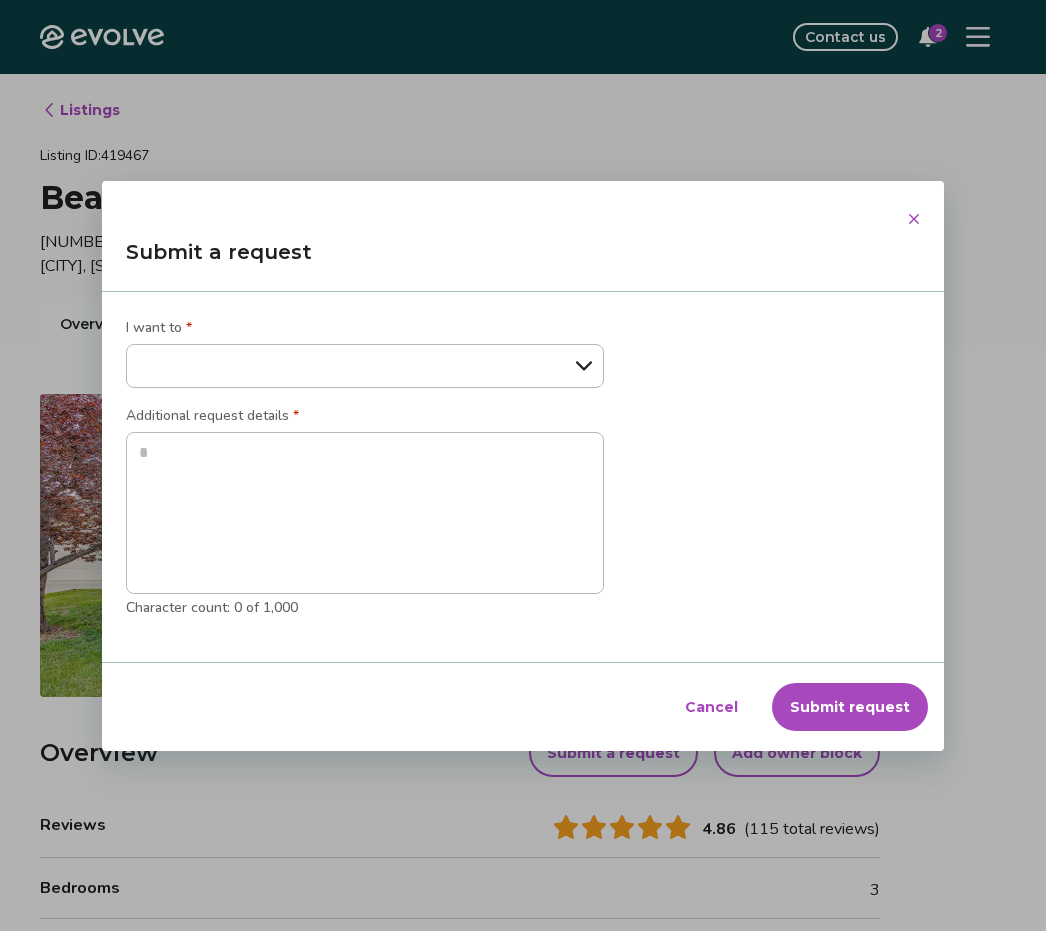 select on "*********" 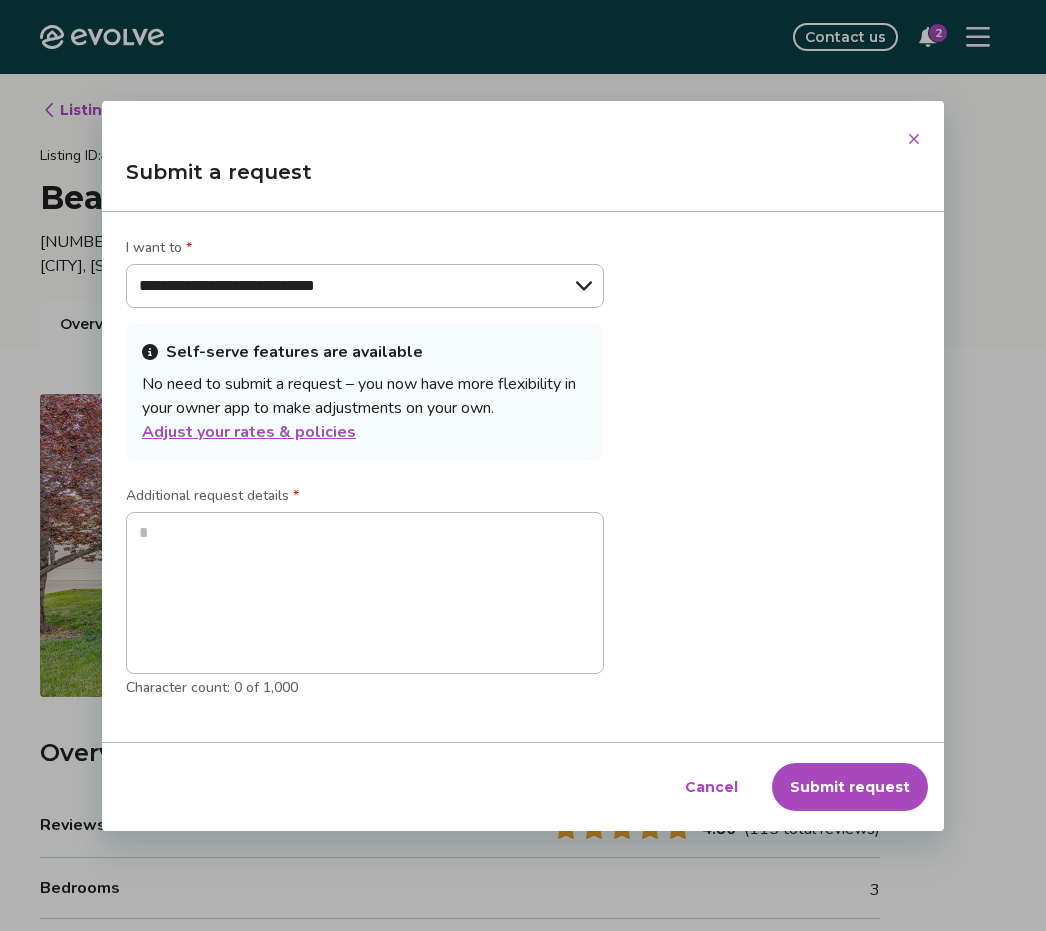 click on "Adjust your rates & policies" at bounding box center [249, 432] 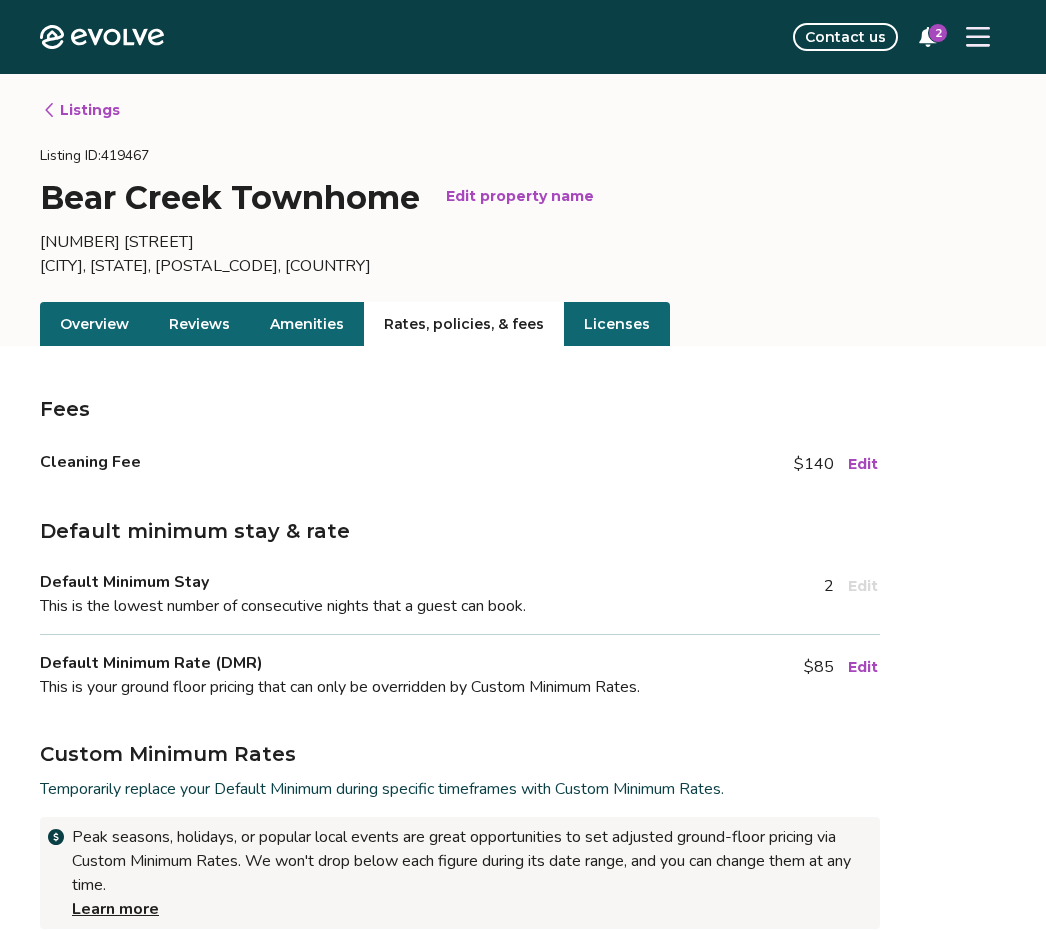 click on "Edit" at bounding box center [863, 667] 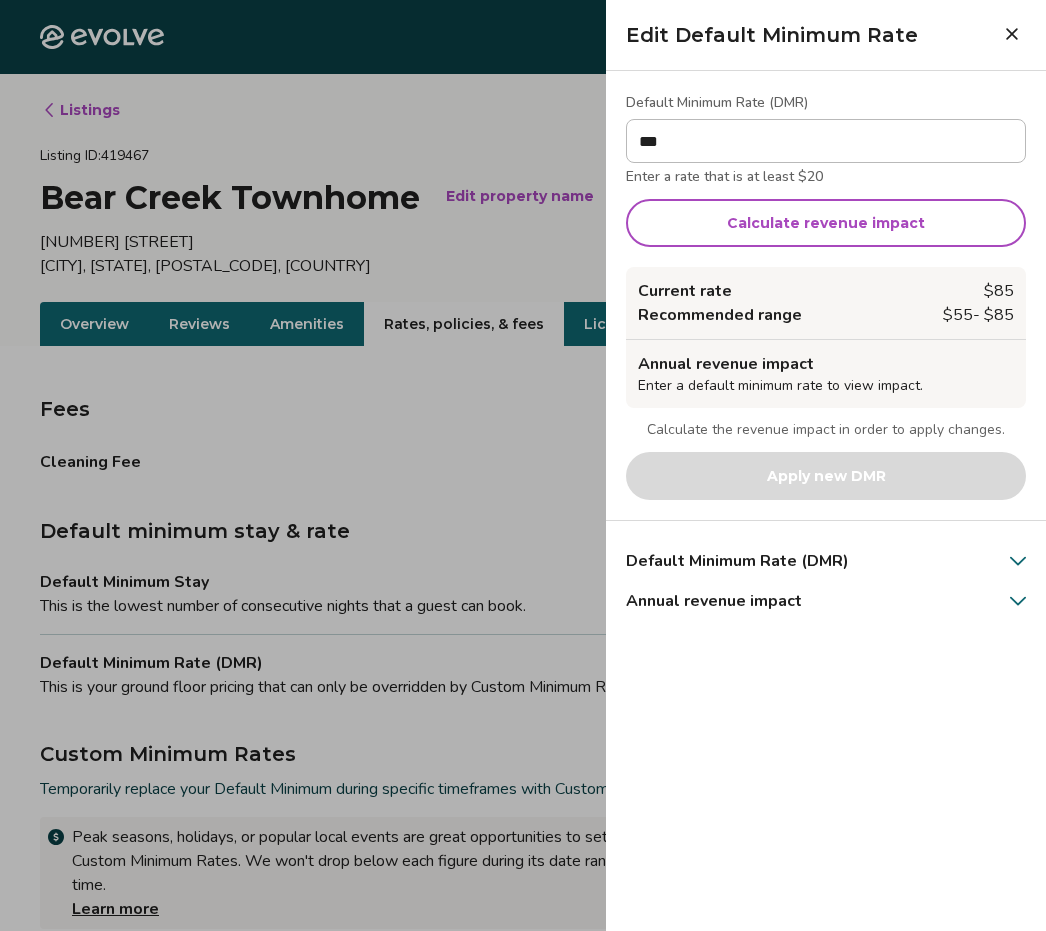 click on "Calculate revenue impact" at bounding box center [826, 223] 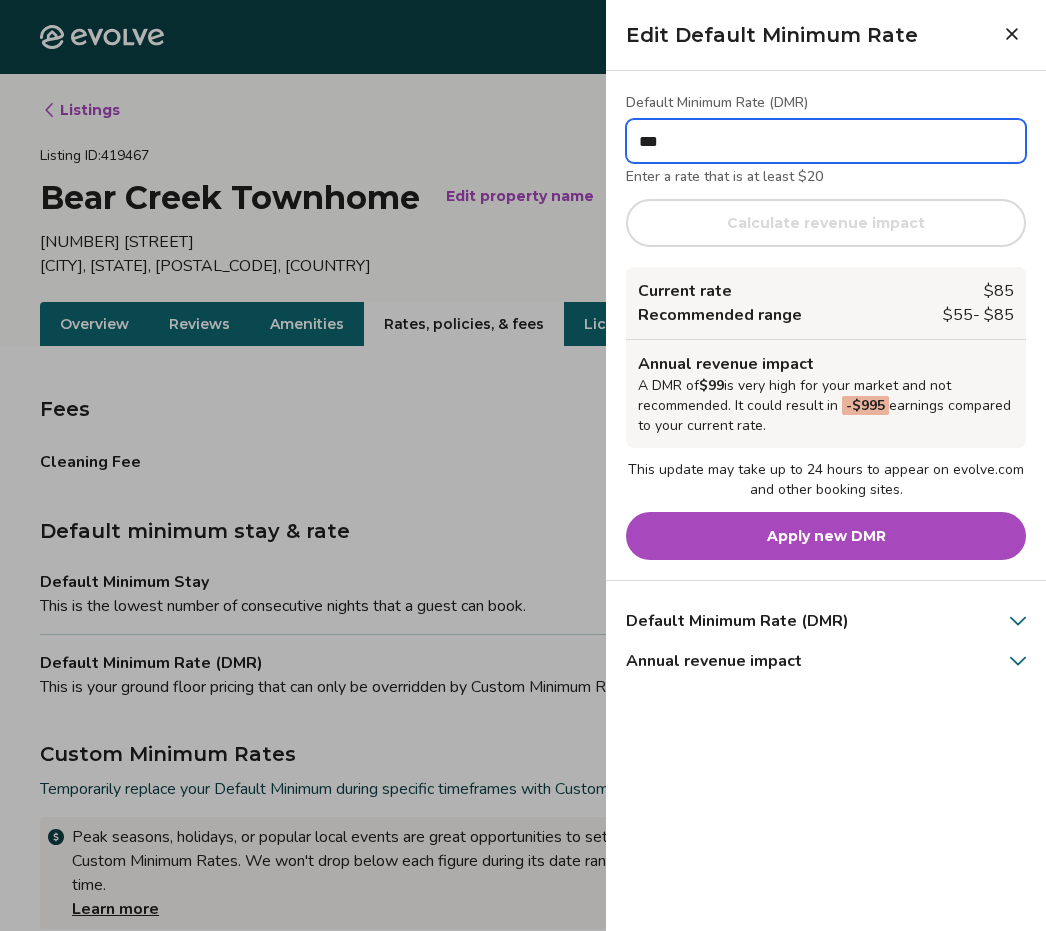 click on "***" at bounding box center (826, 141) 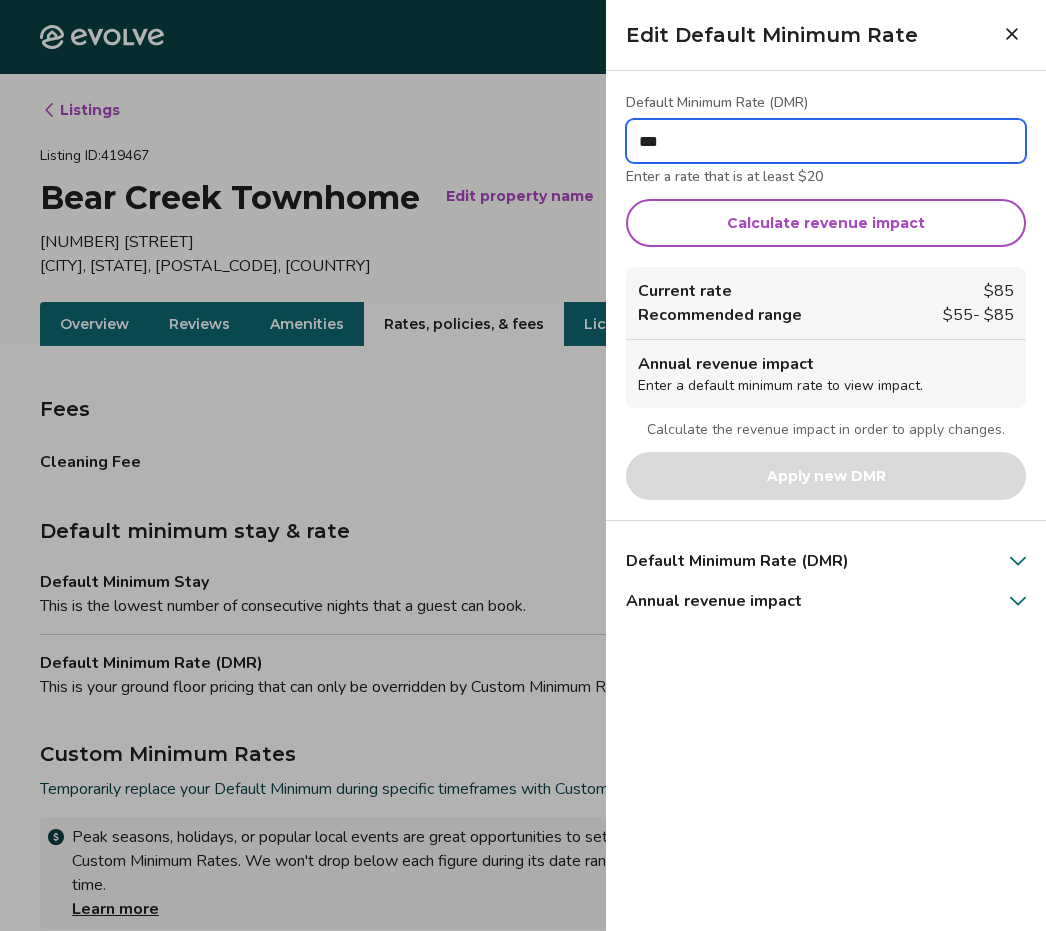 type on "***" 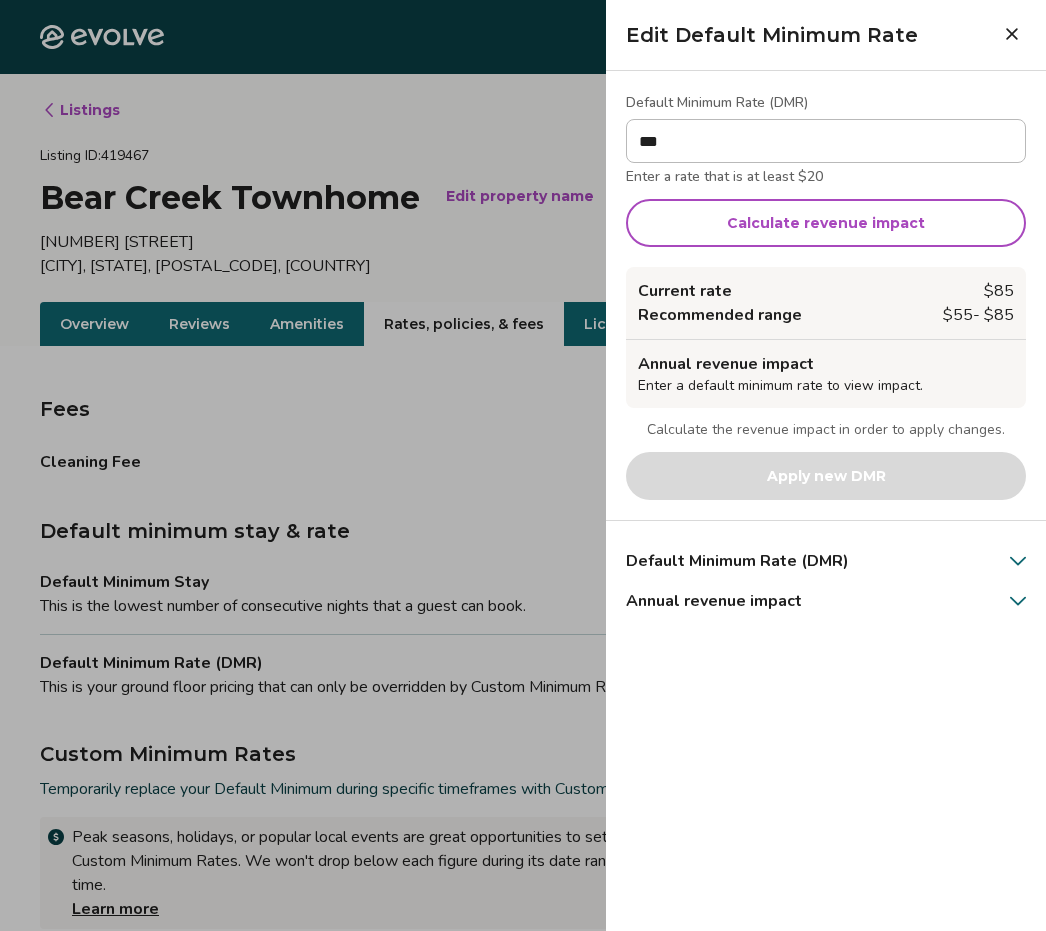 click on "Calculate revenue impact" at bounding box center (826, 223) 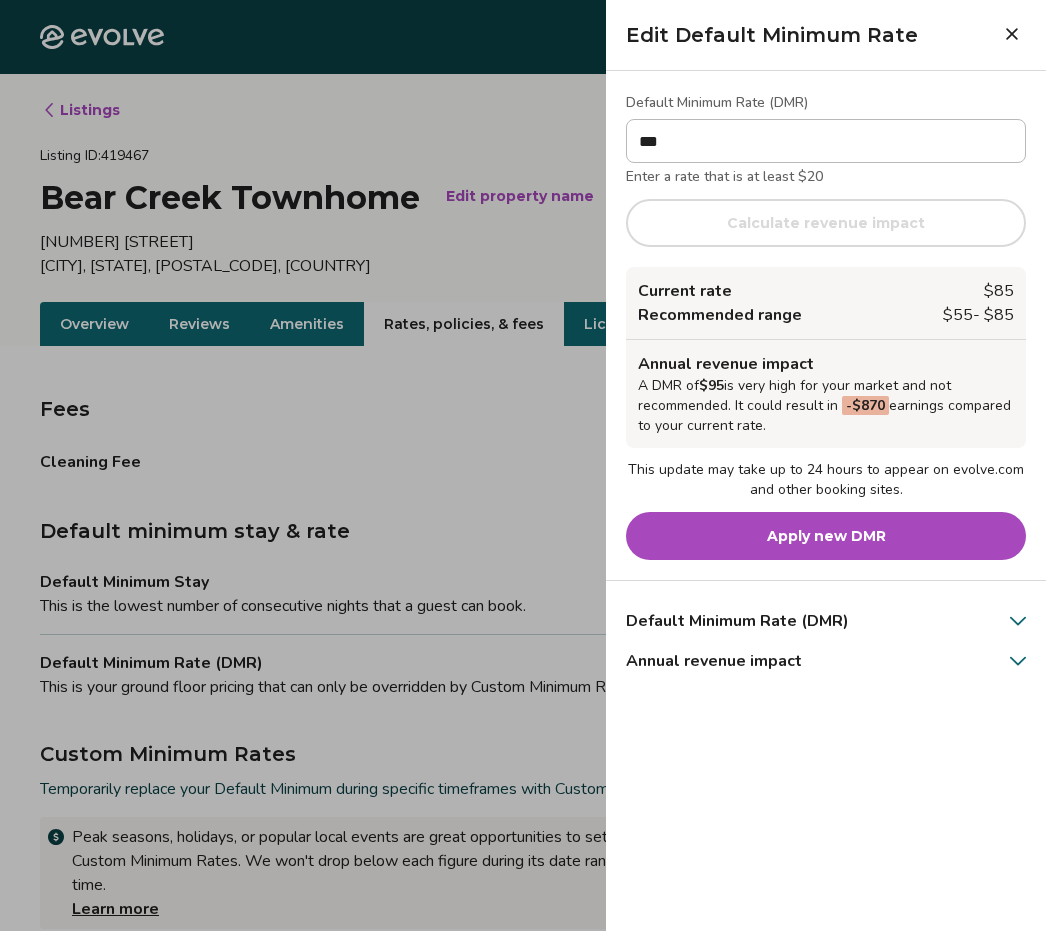 click on "Apply new DMR" at bounding box center [826, 536] 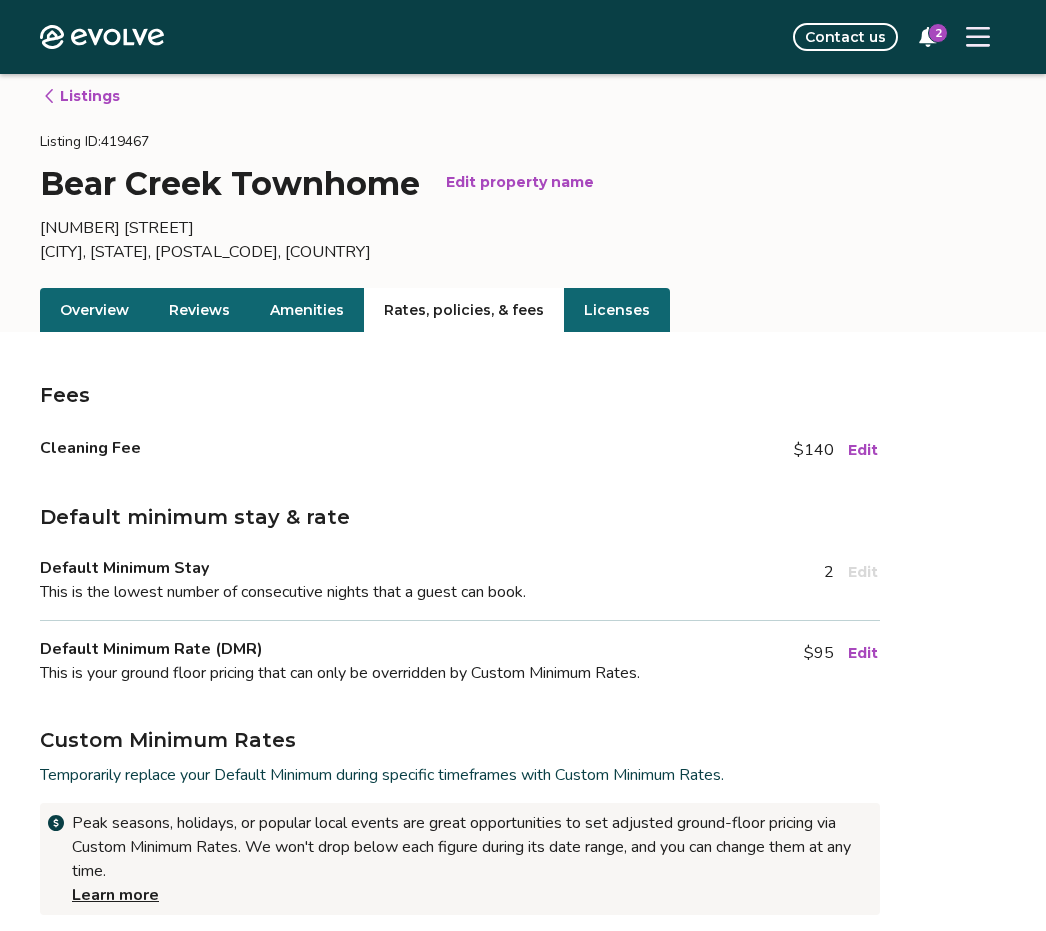 scroll, scrollTop: 0, scrollLeft: 0, axis: both 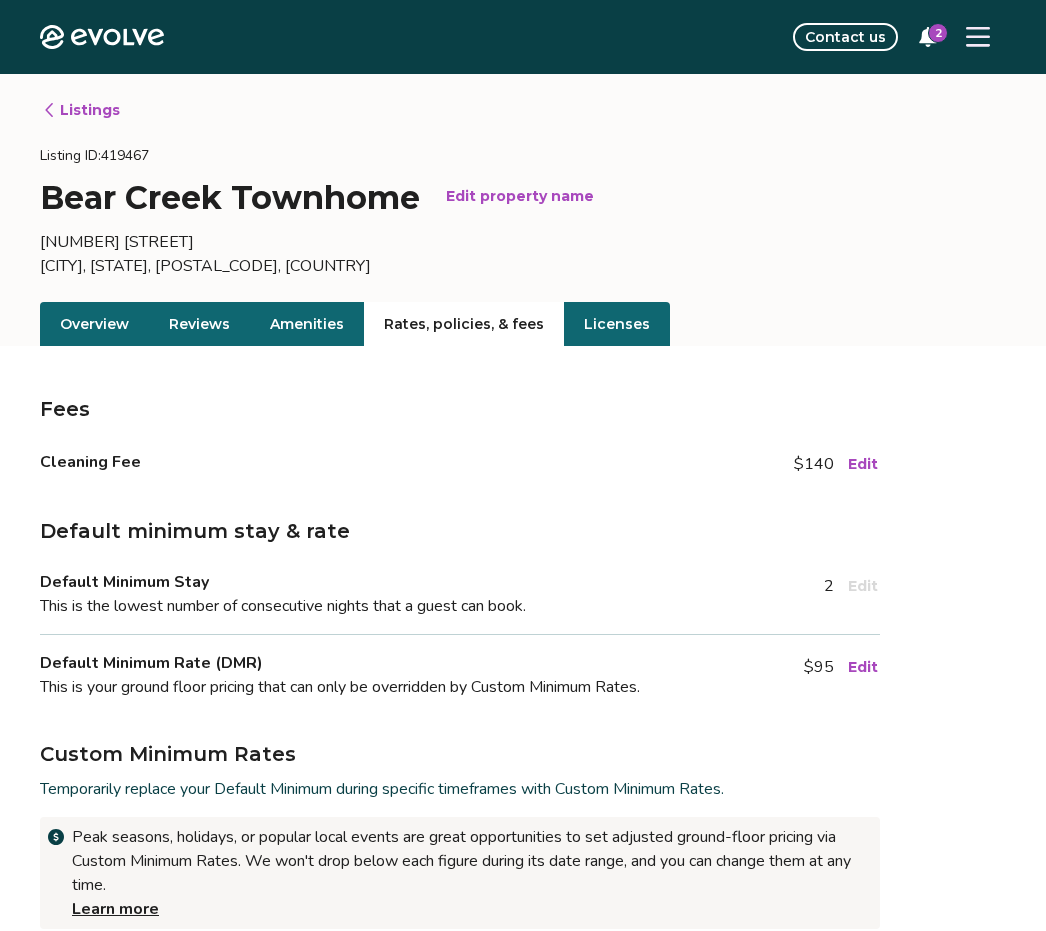 click on "Overview" at bounding box center [94, 324] 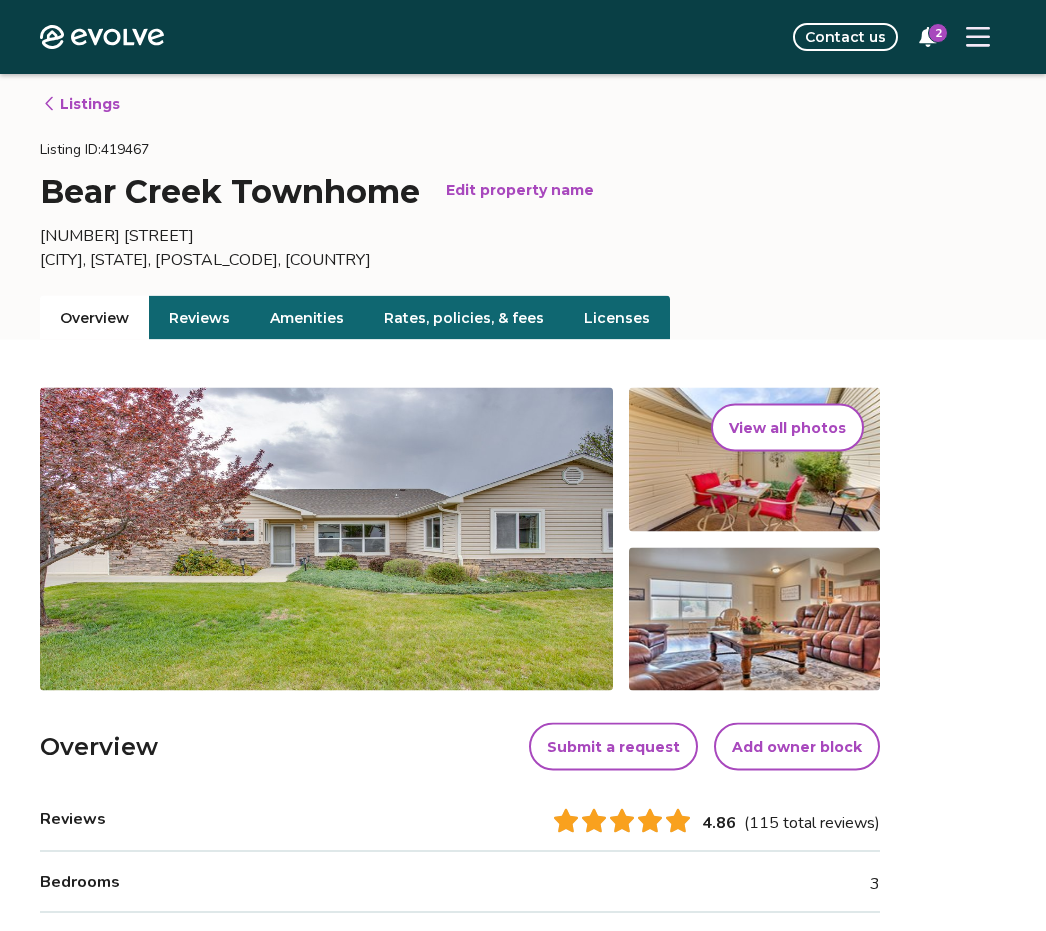 scroll, scrollTop: 0, scrollLeft: 0, axis: both 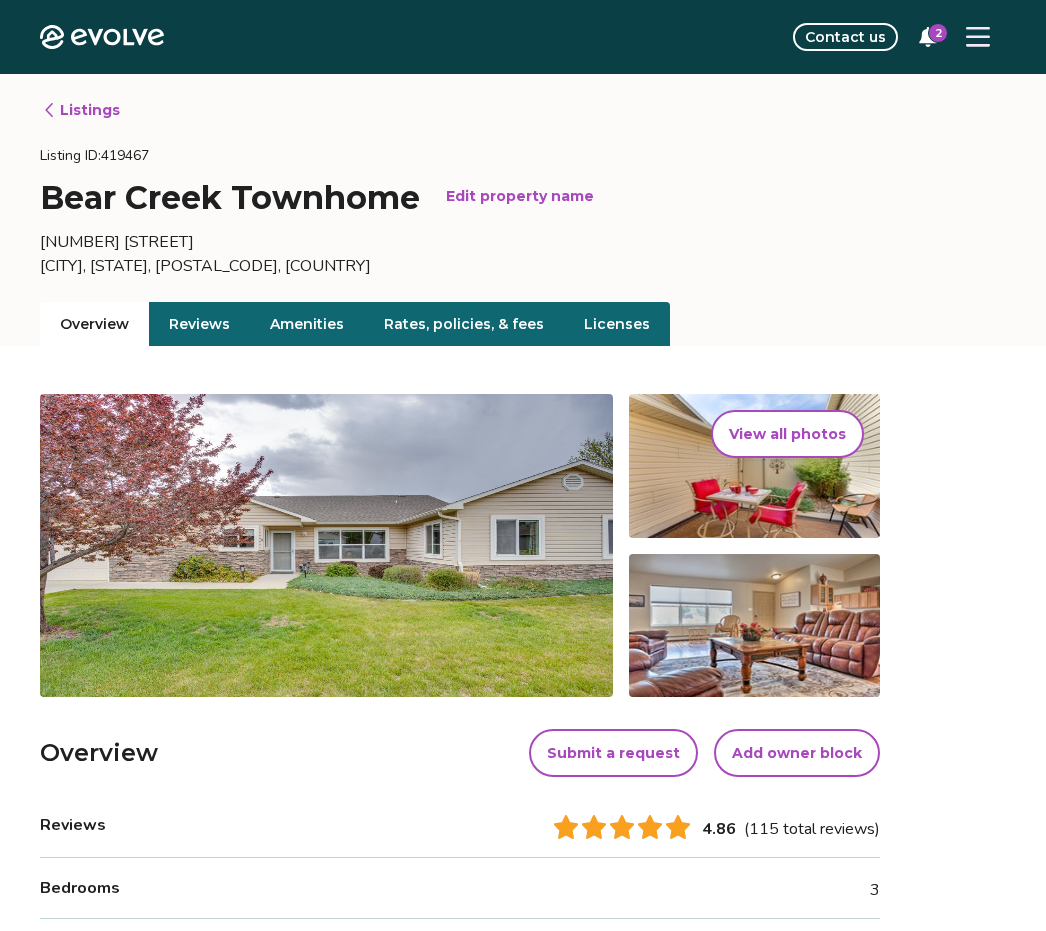 click on "Reviews" at bounding box center (199, 324) 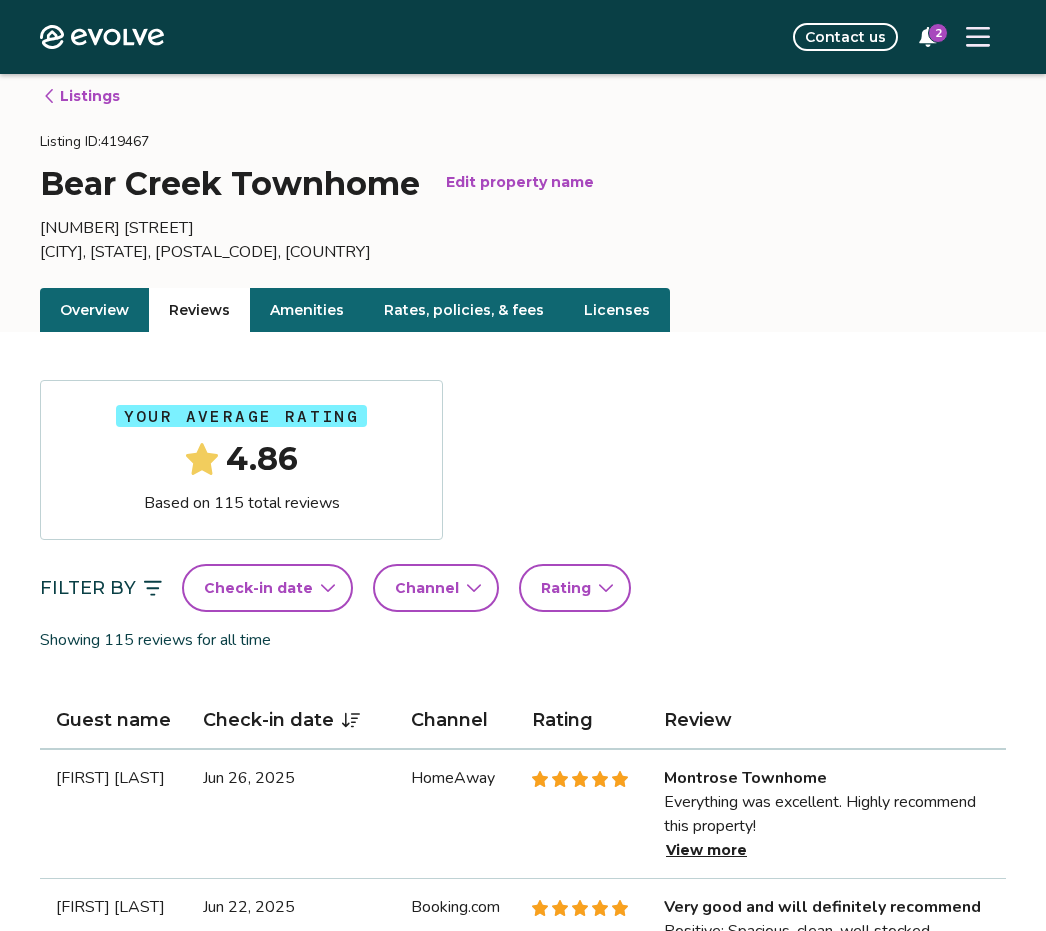scroll, scrollTop: 0, scrollLeft: 0, axis: both 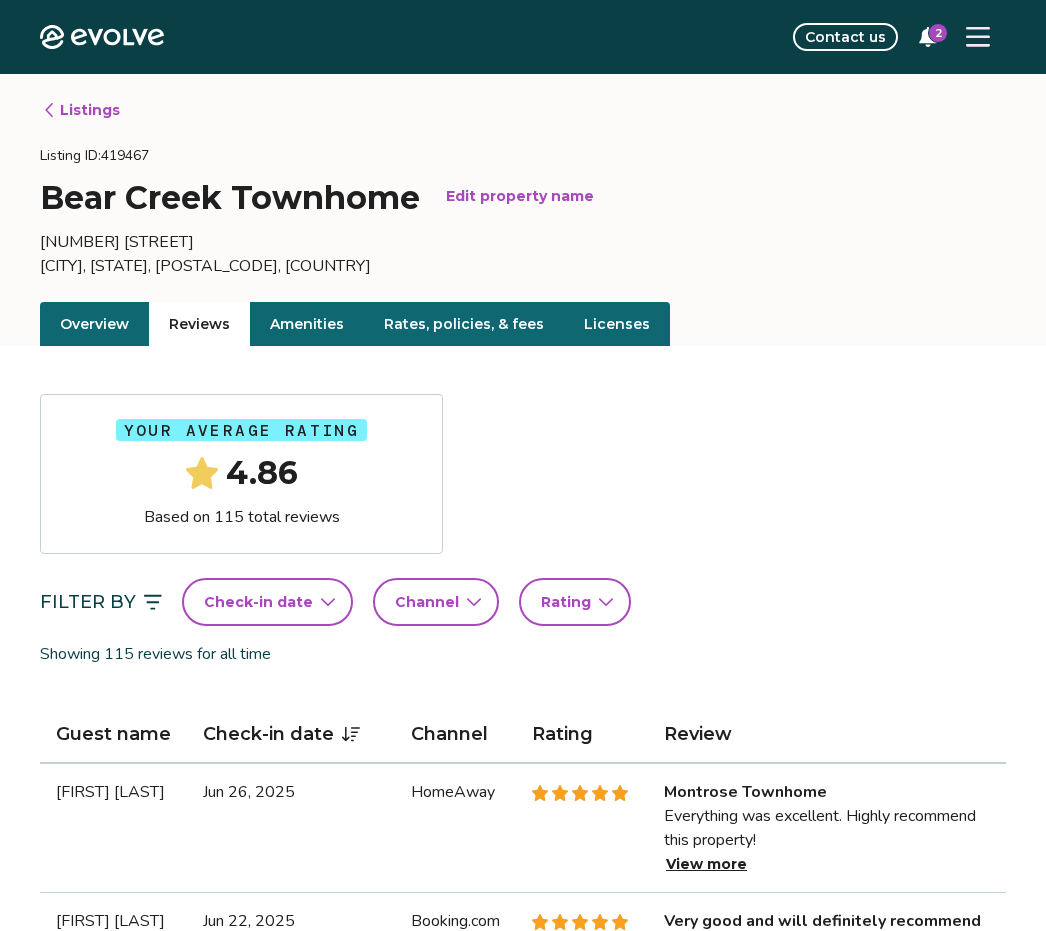 click on "Amenities" at bounding box center [307, 324] 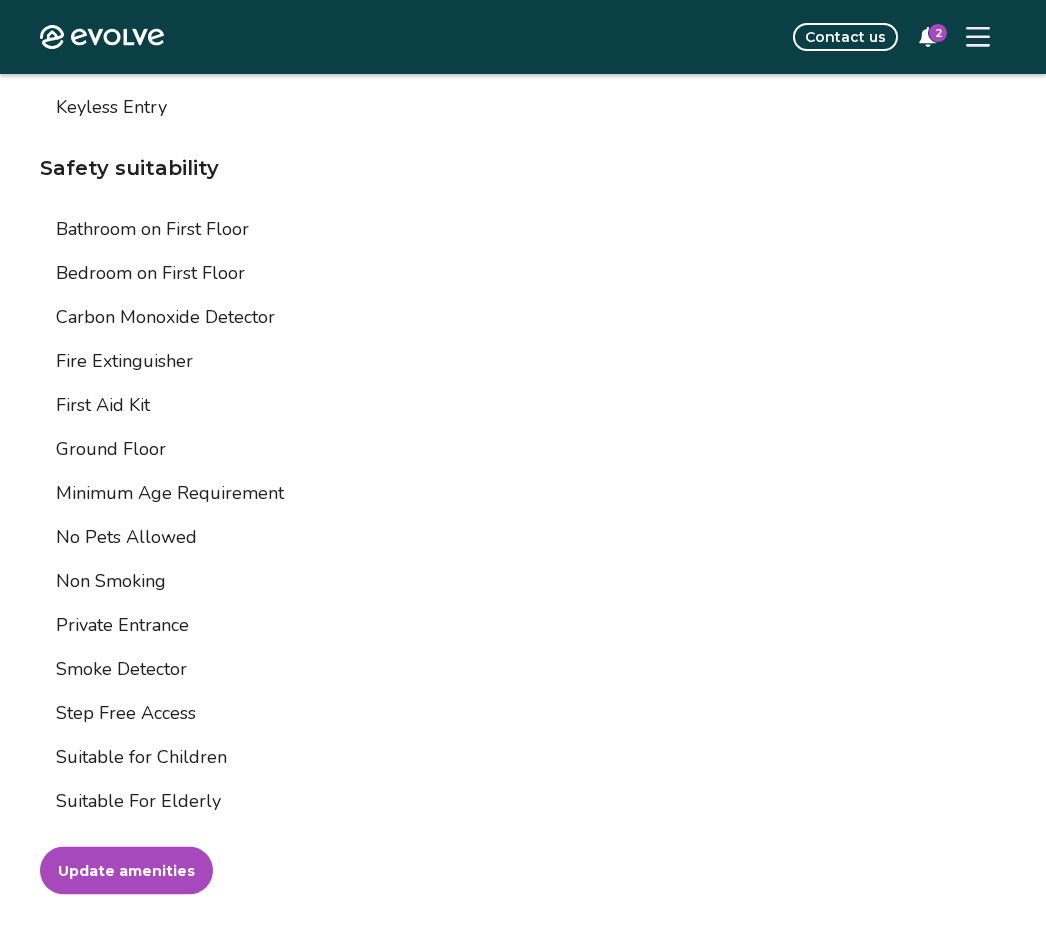scroll, scrollTop: 2667, scrollLeft: 0, axis: vertical 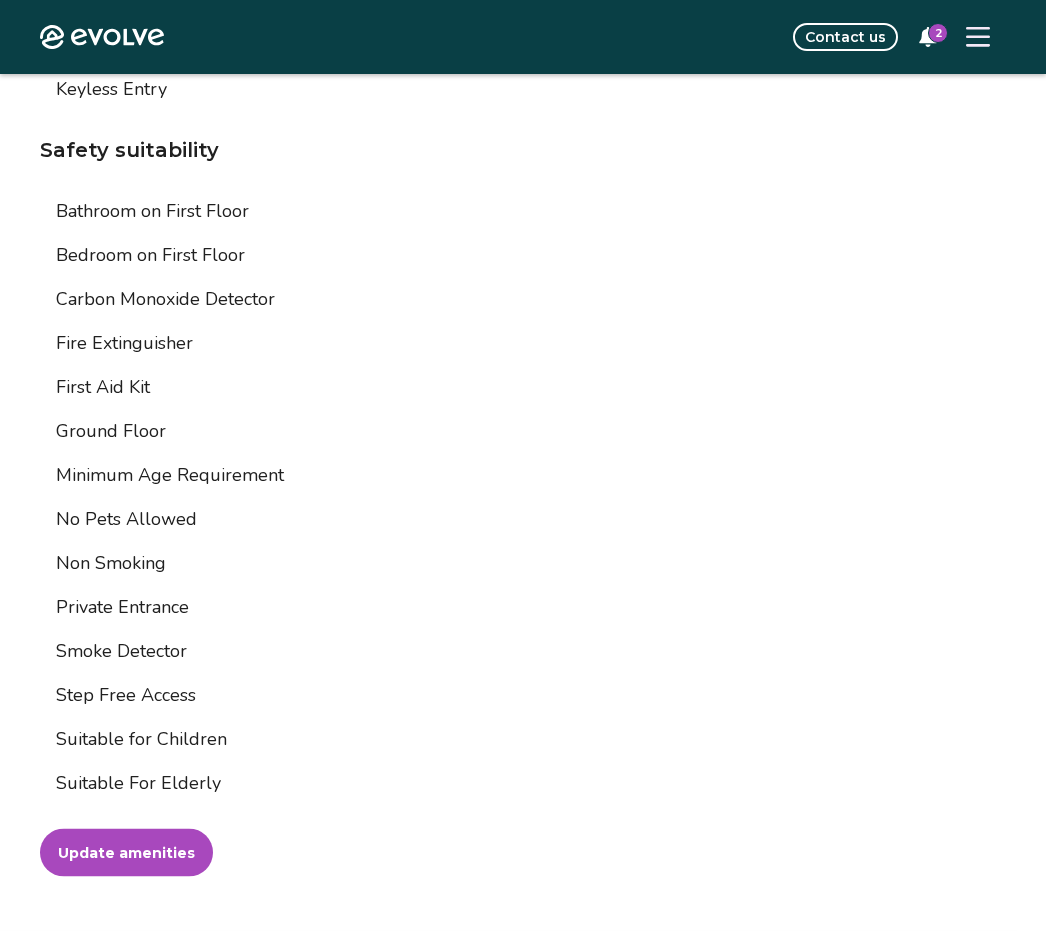 click on "Update amenities" at bounding box center (126, 853) 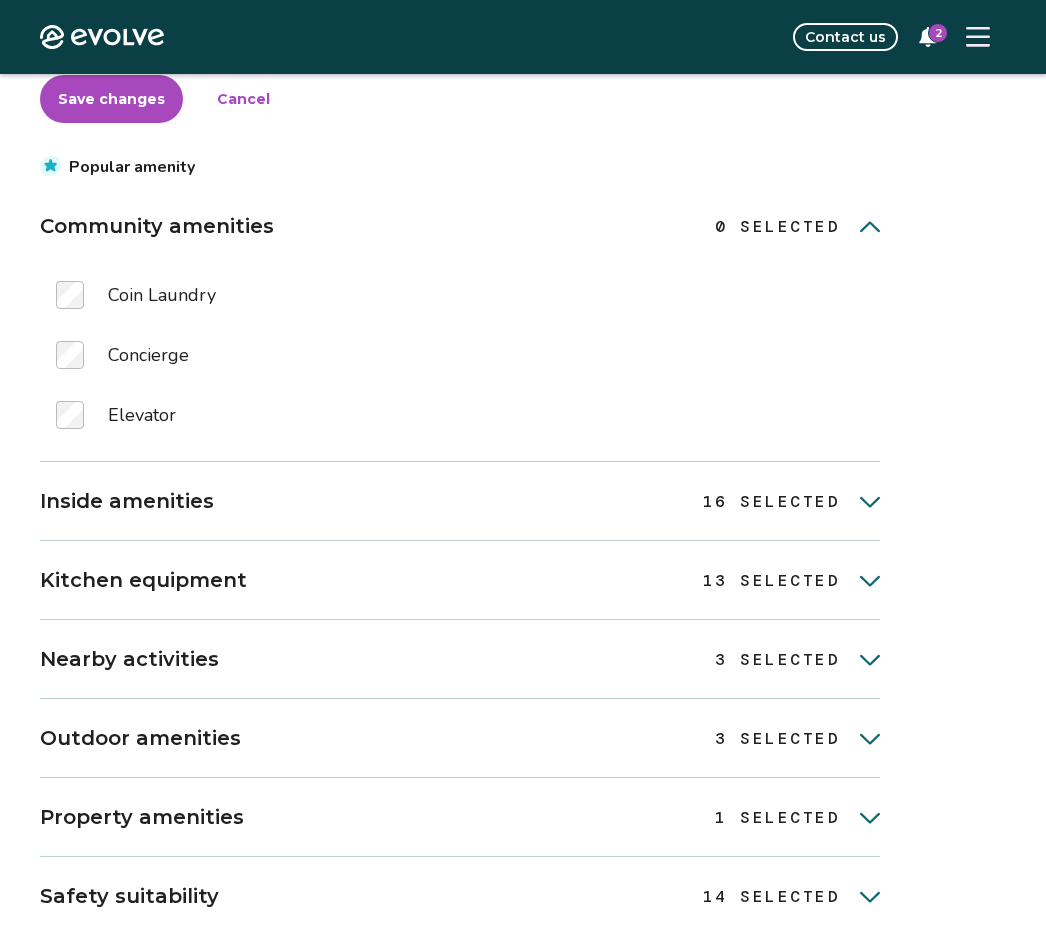 click 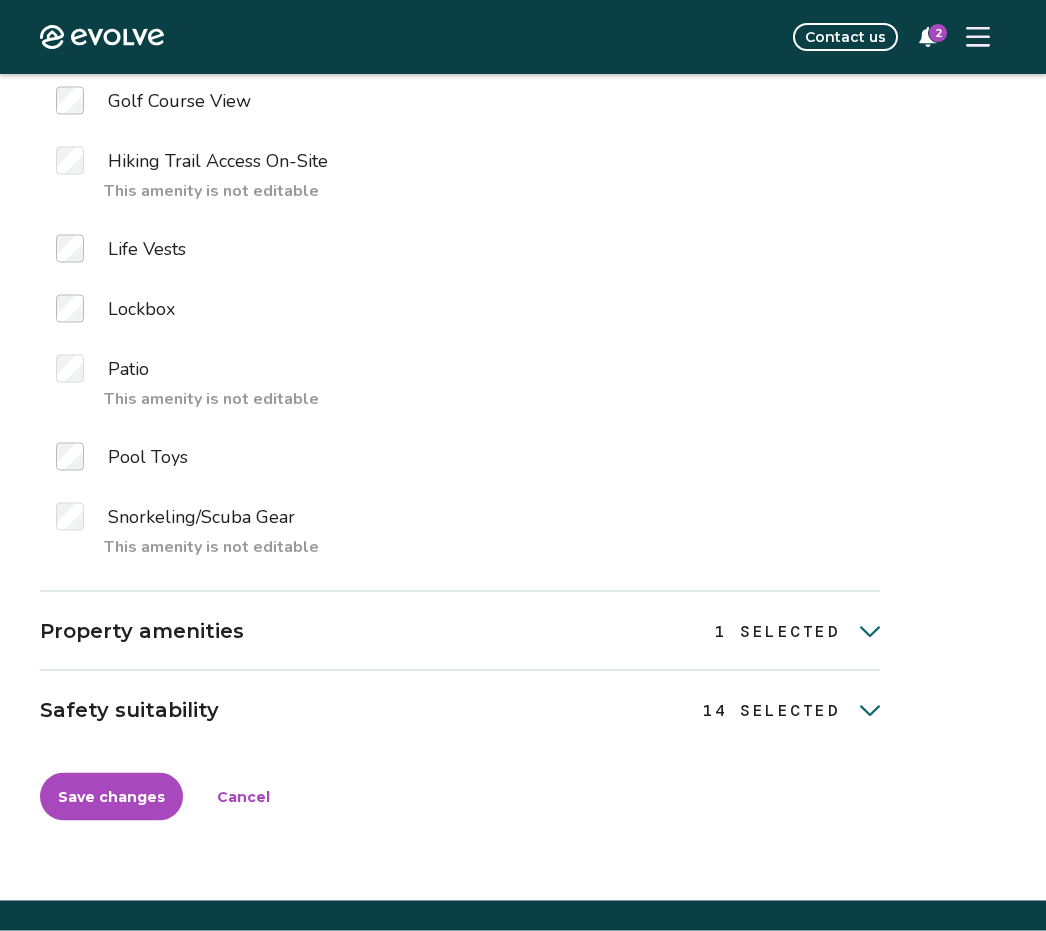 scroll, scrollTop: 1391, scrollLeft: 0, axis: vertical 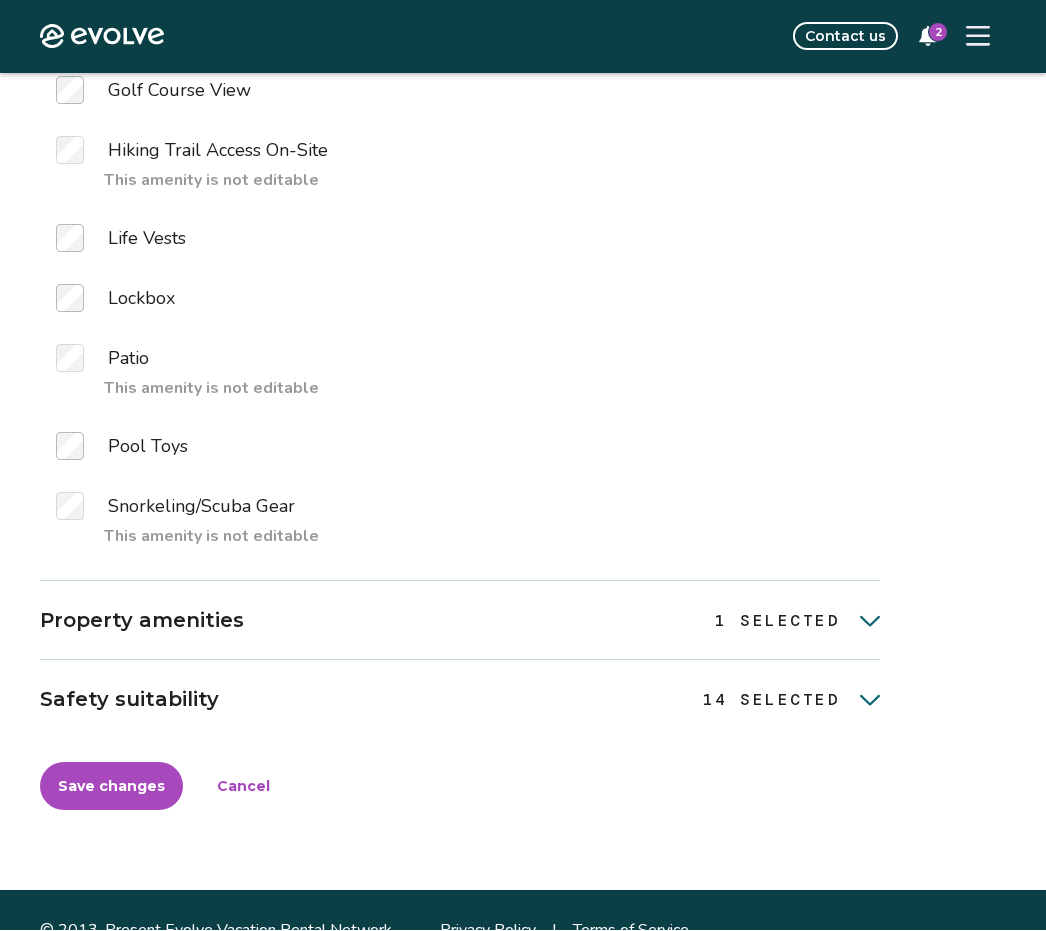 click on "Cancel" at bounding box center [243, 787] 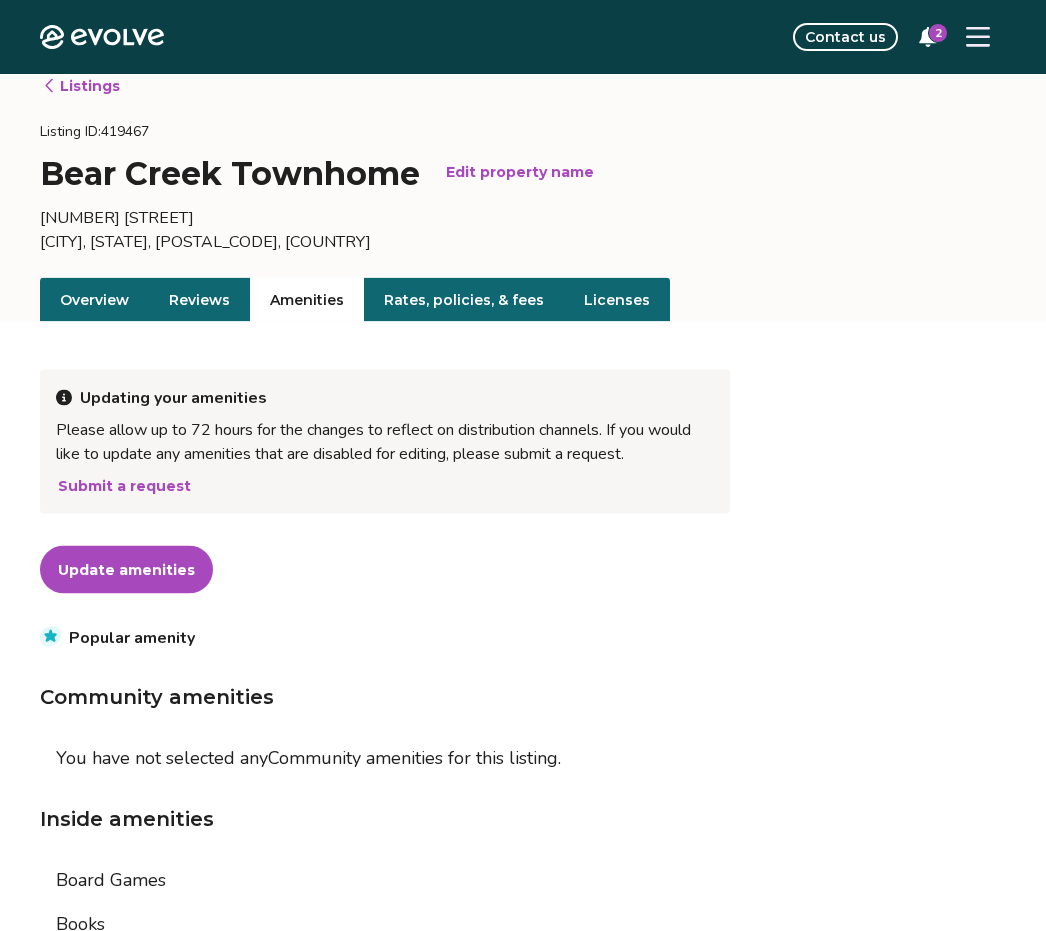 scroll, scrollTop: 0, scrollLeft: 0, axis: both 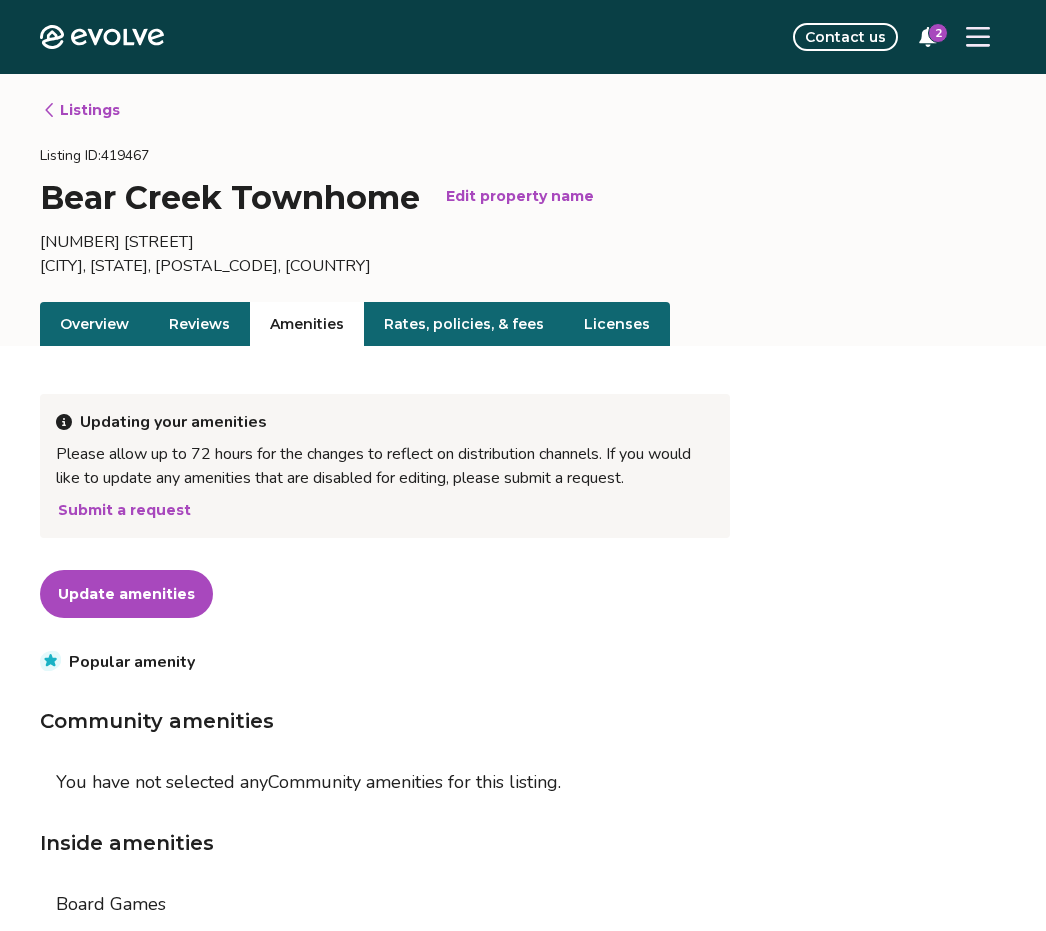 click on "Licenses" at bounding box center [617, 324] 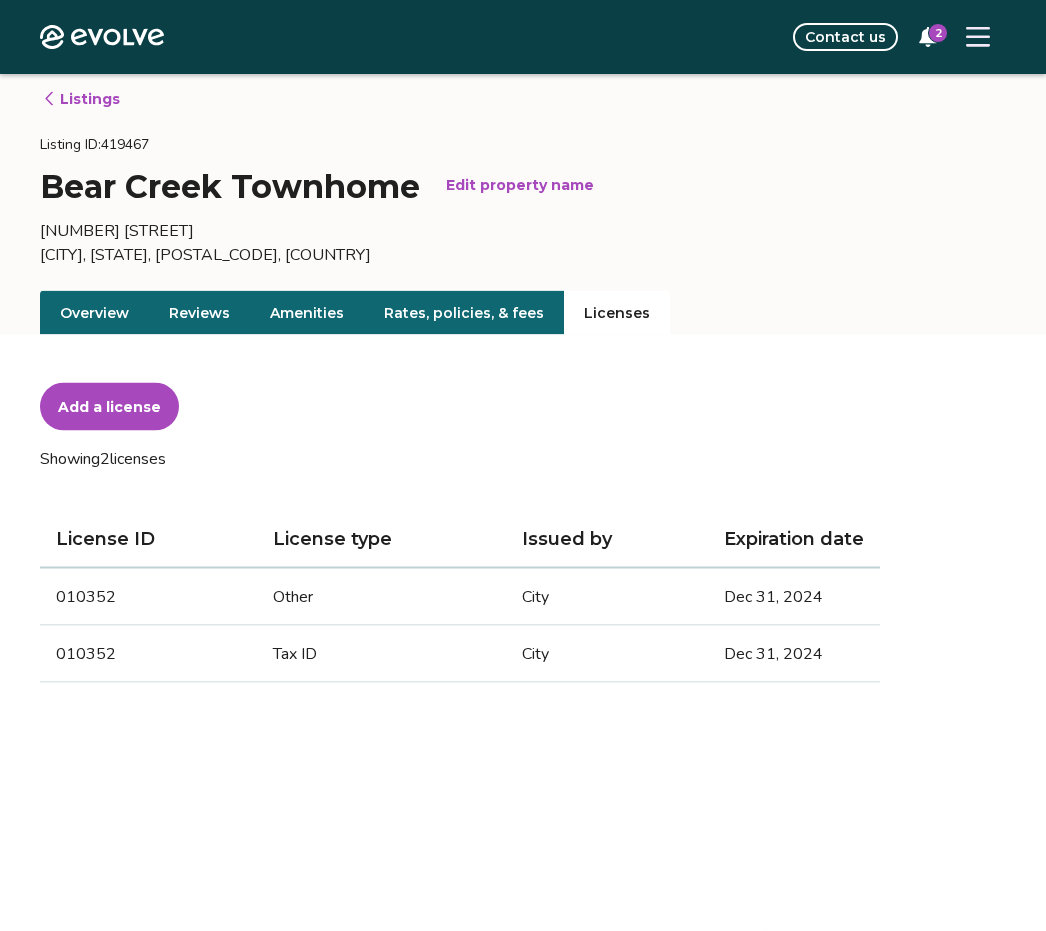 scroll, scrollTop: 0, scrollLeft: 0, axis: both 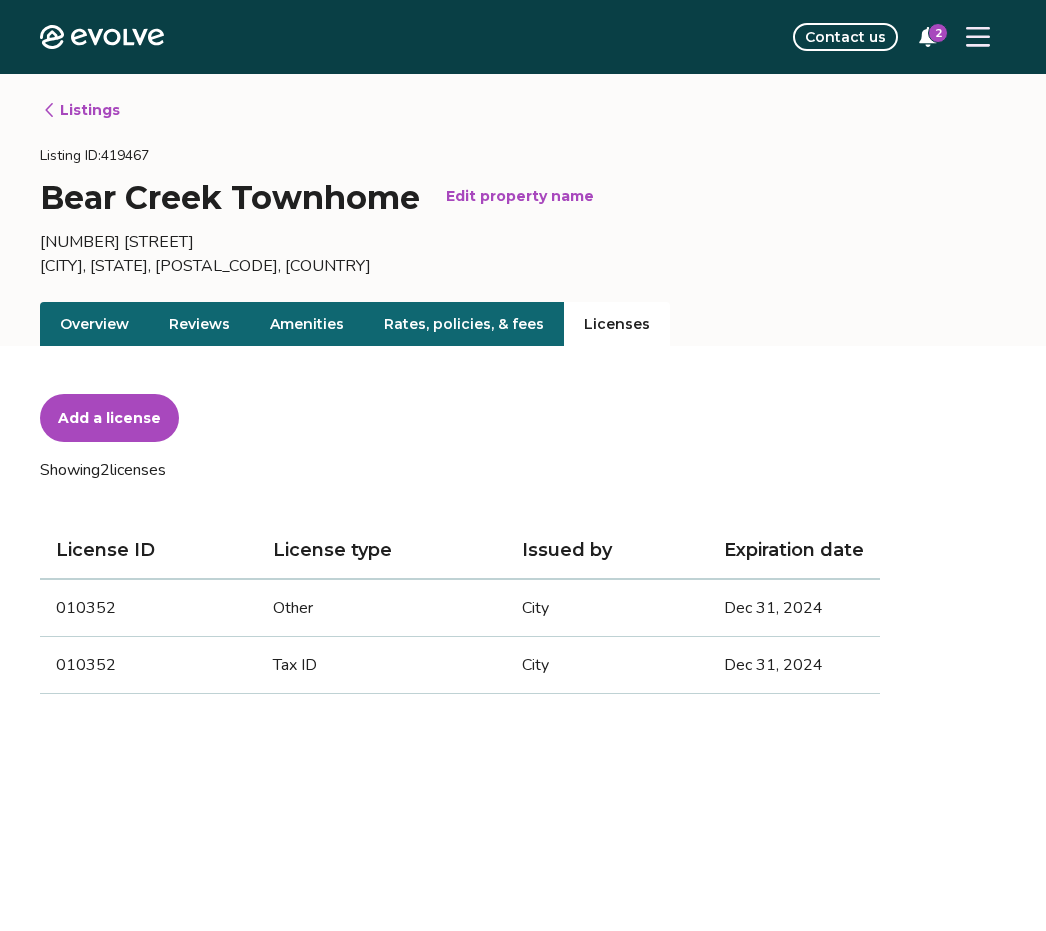 click on "Add a license" at bounding box center [109, 418] 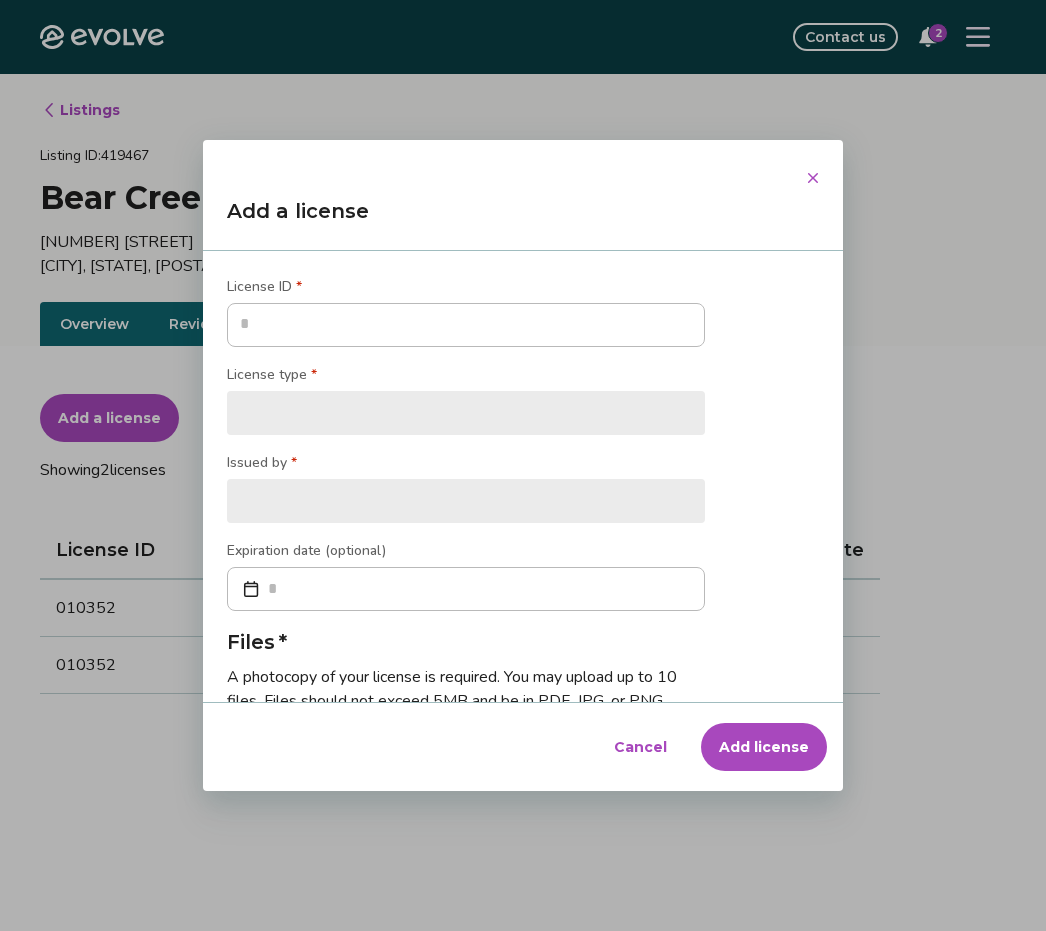 type on "*" 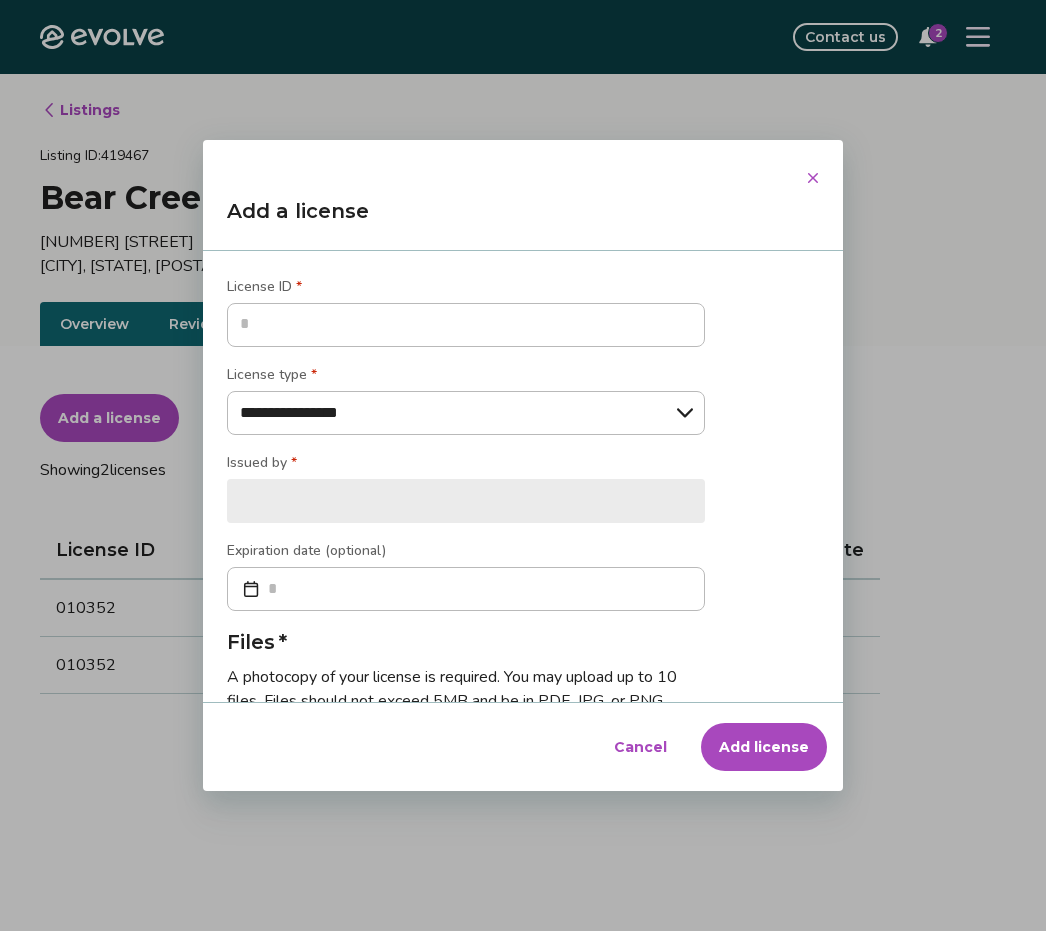 type on "*" 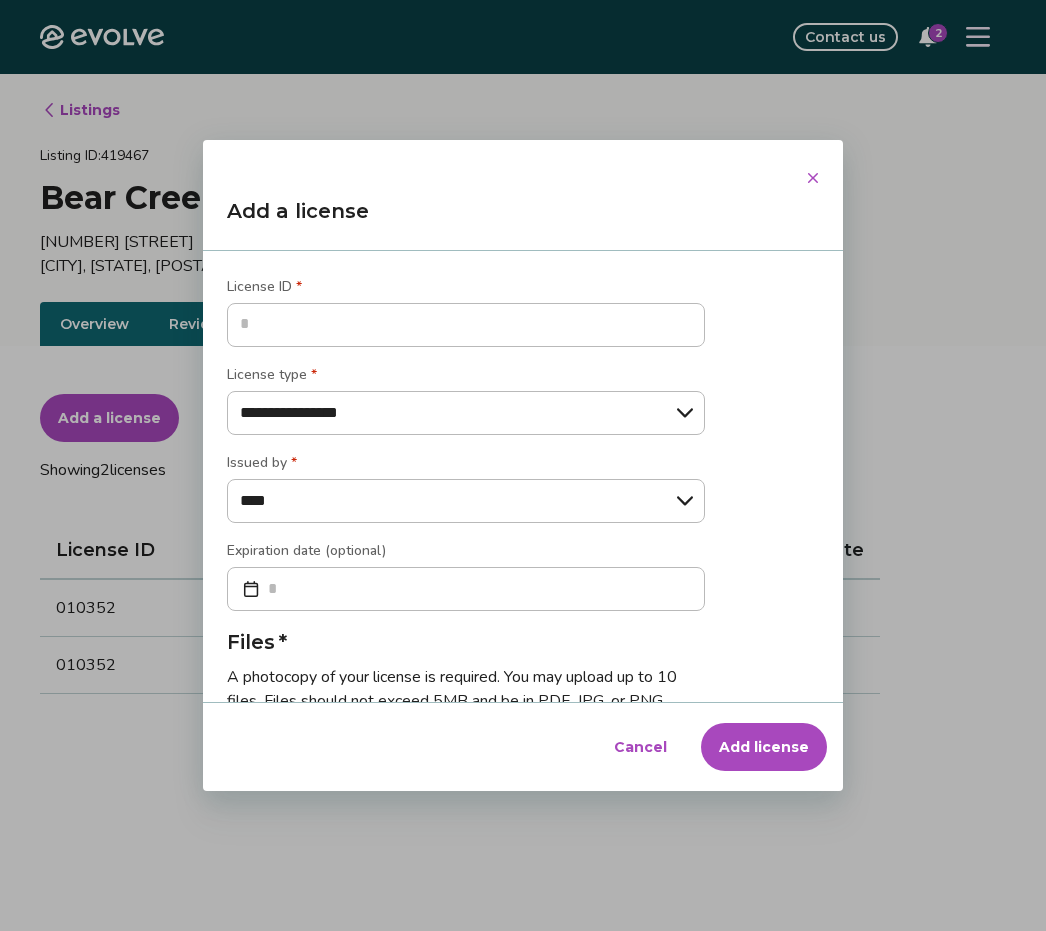 click on "Cancel" at bounding box center (640, 747) 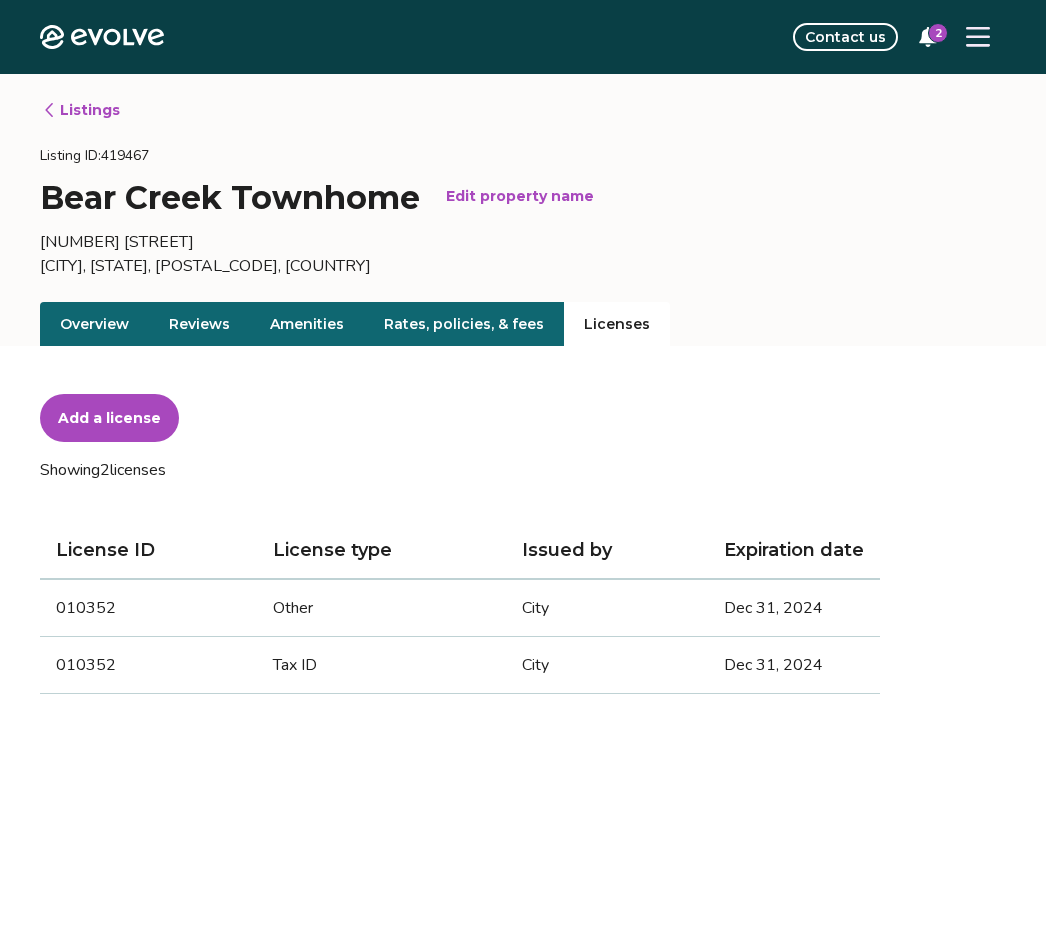 click on "Dec 31, 2024" at bounding box center (794, 608) 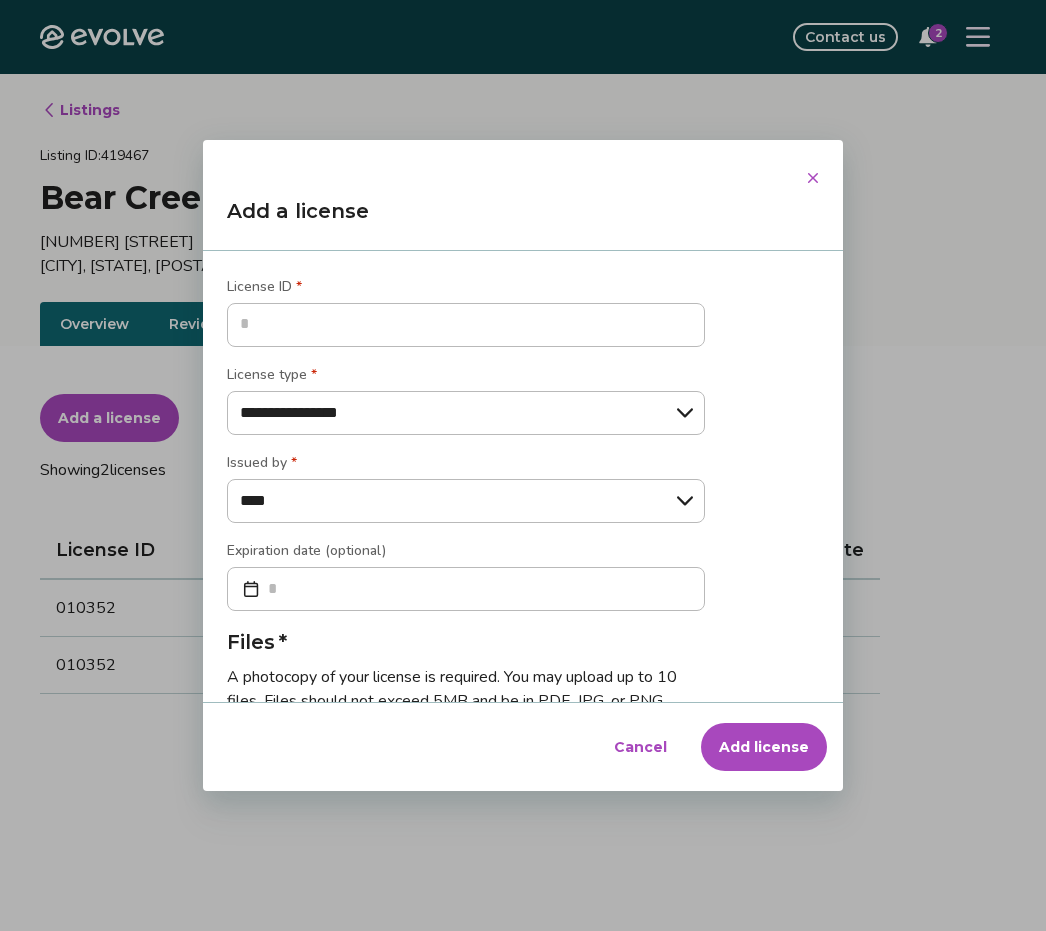 type on "*" 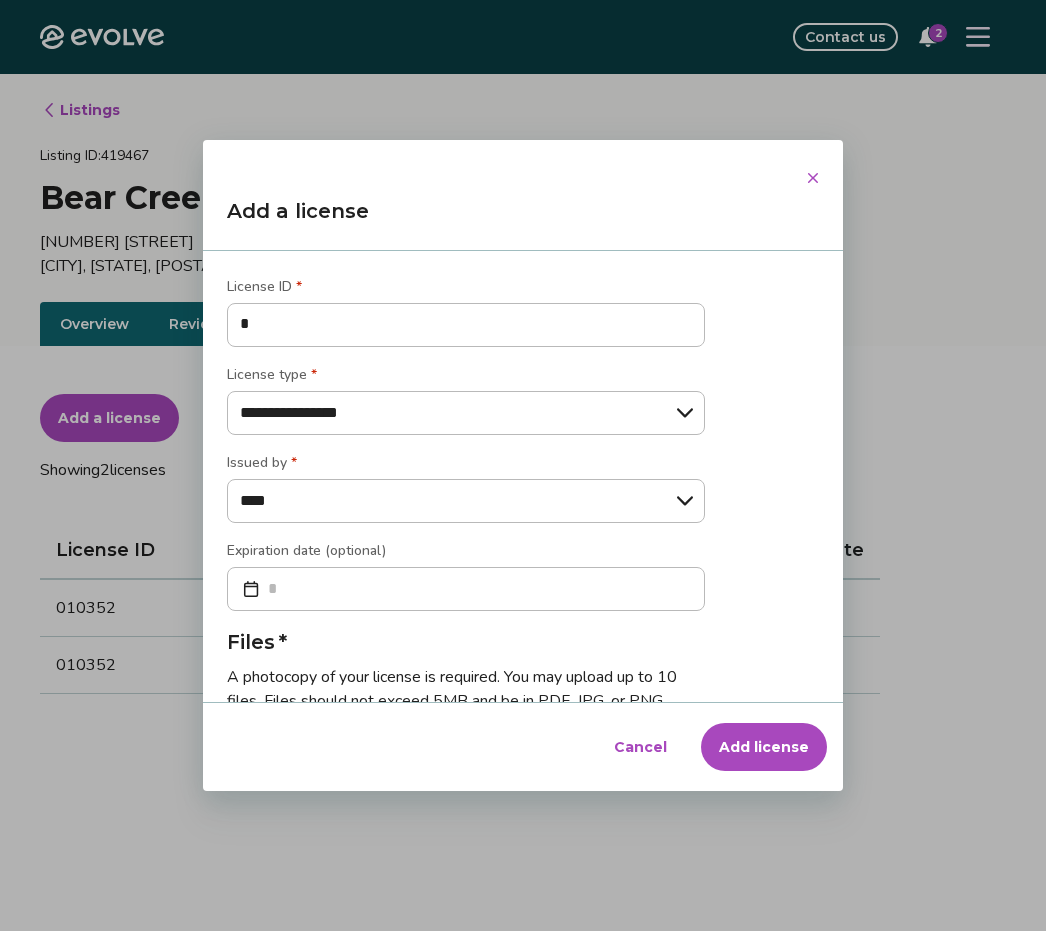 type on "*" 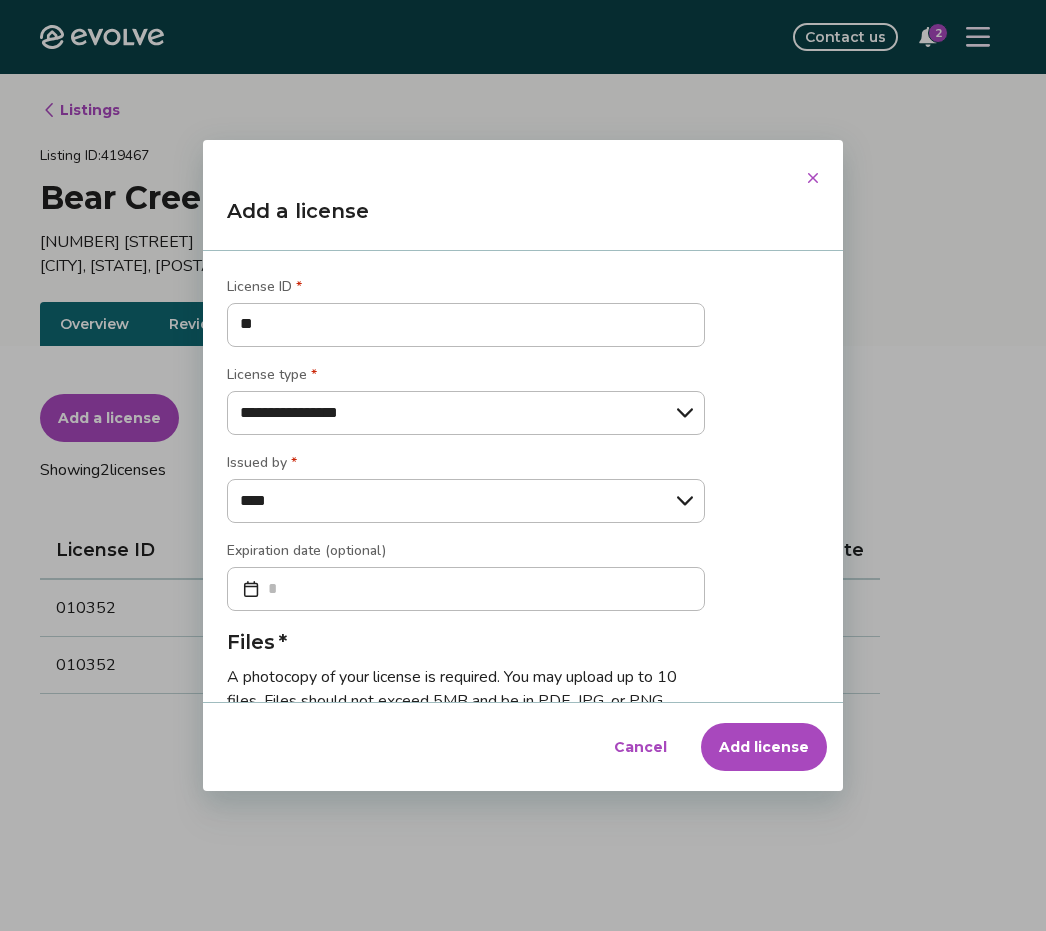type on "*" 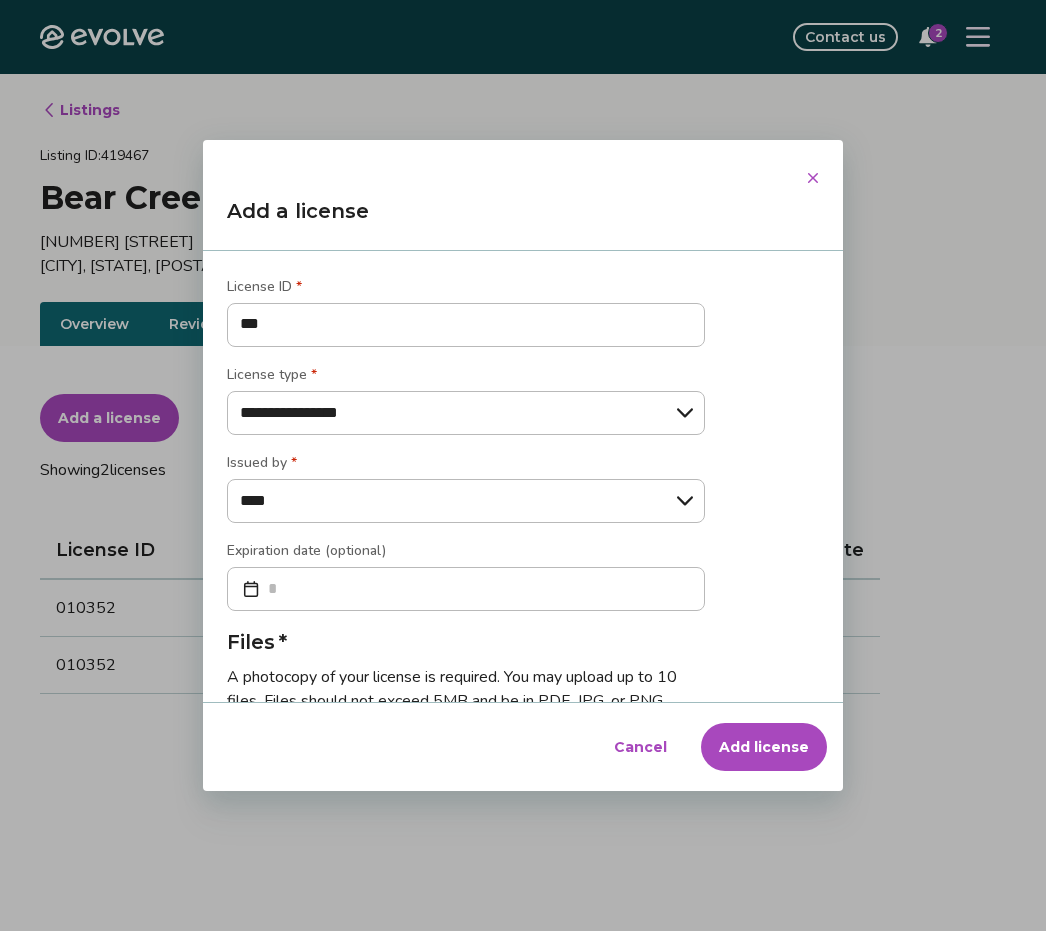 type on "*" 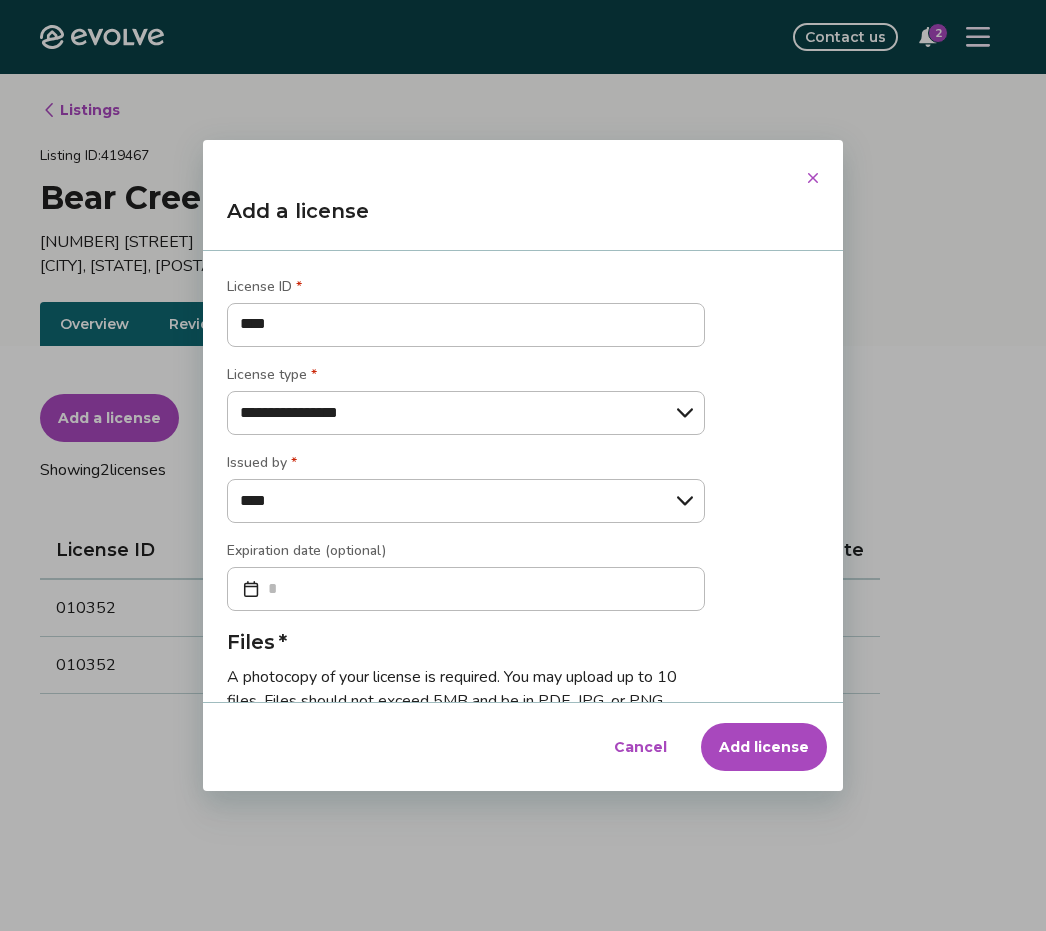 type on "*" 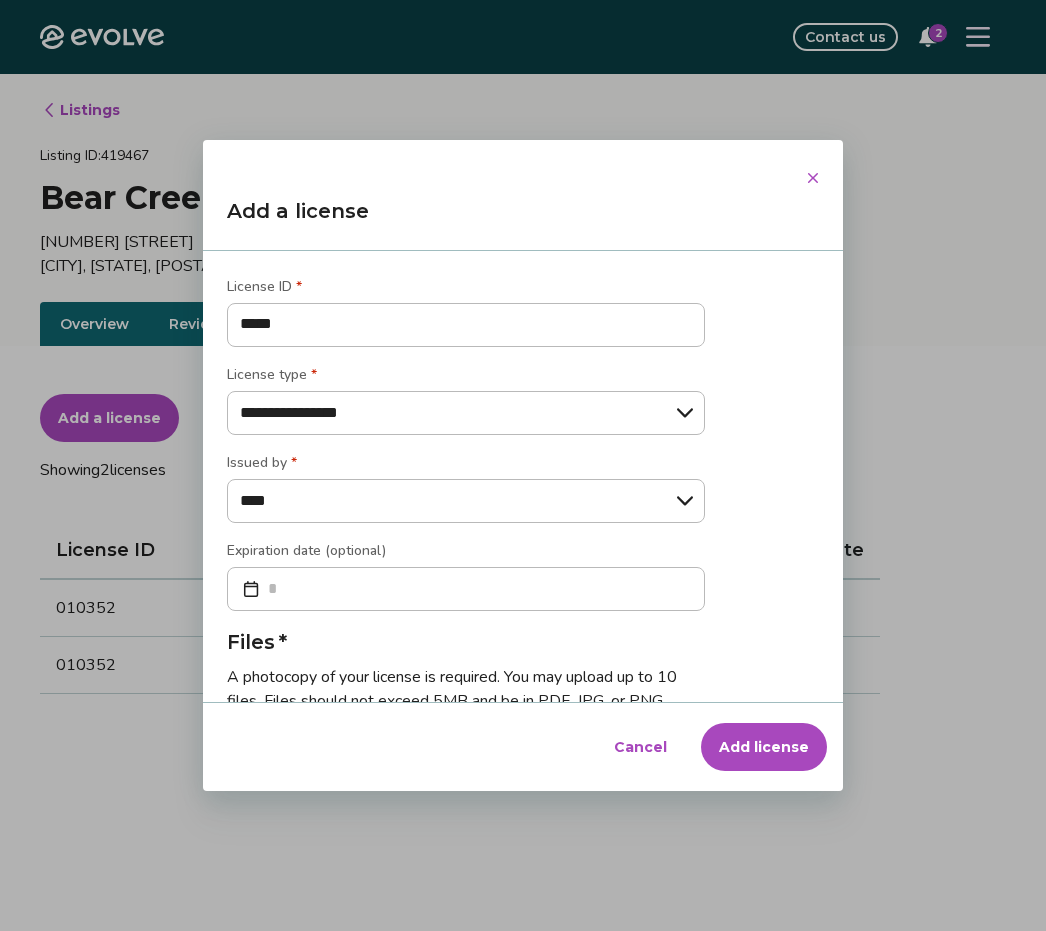 type on "*****" 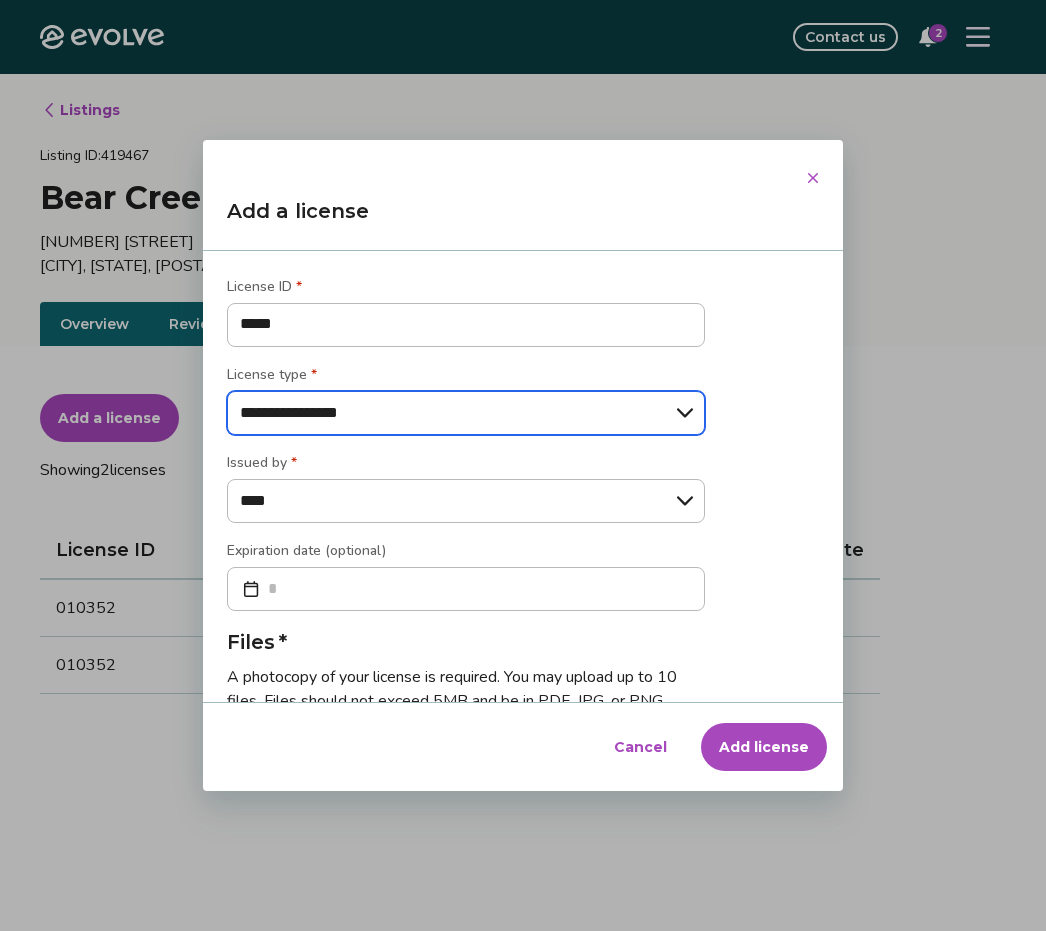 click on "**********" at bounding box center [466, 413] 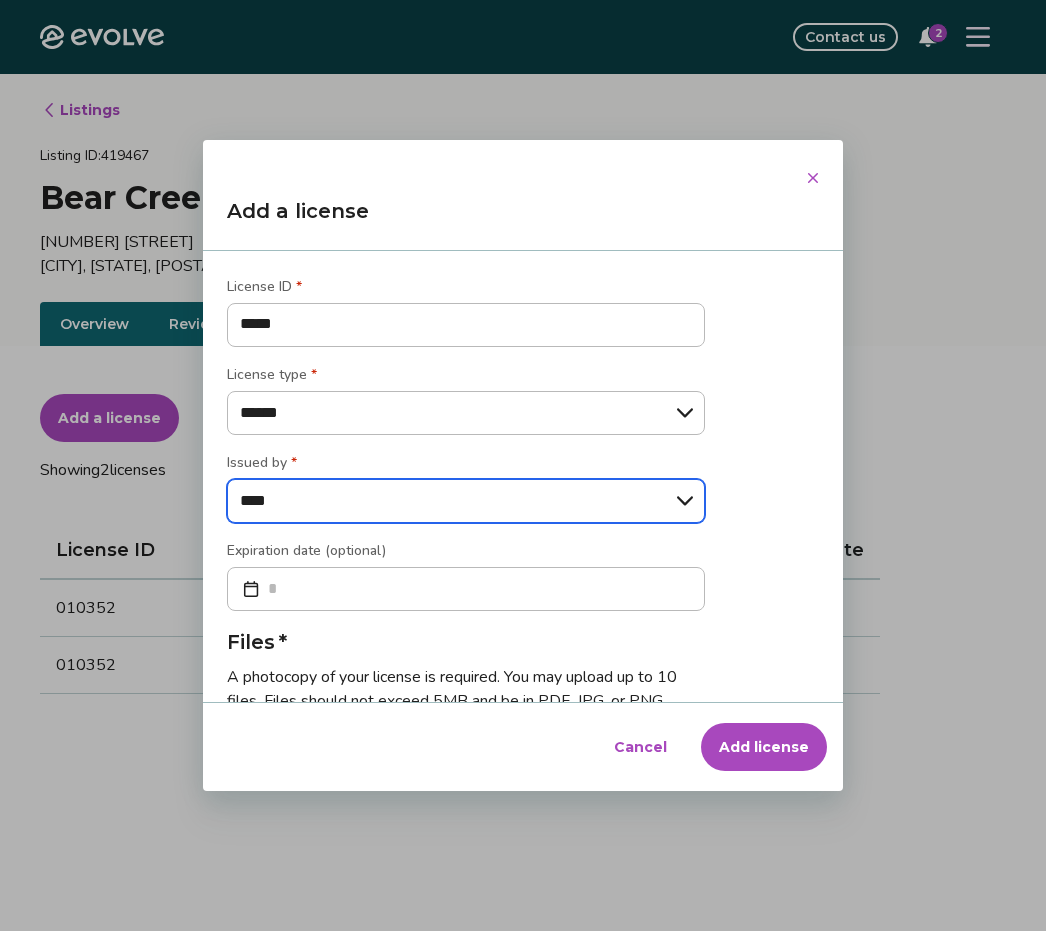 click on "**** ****** ***** *******" at bounding box center (466, 501) 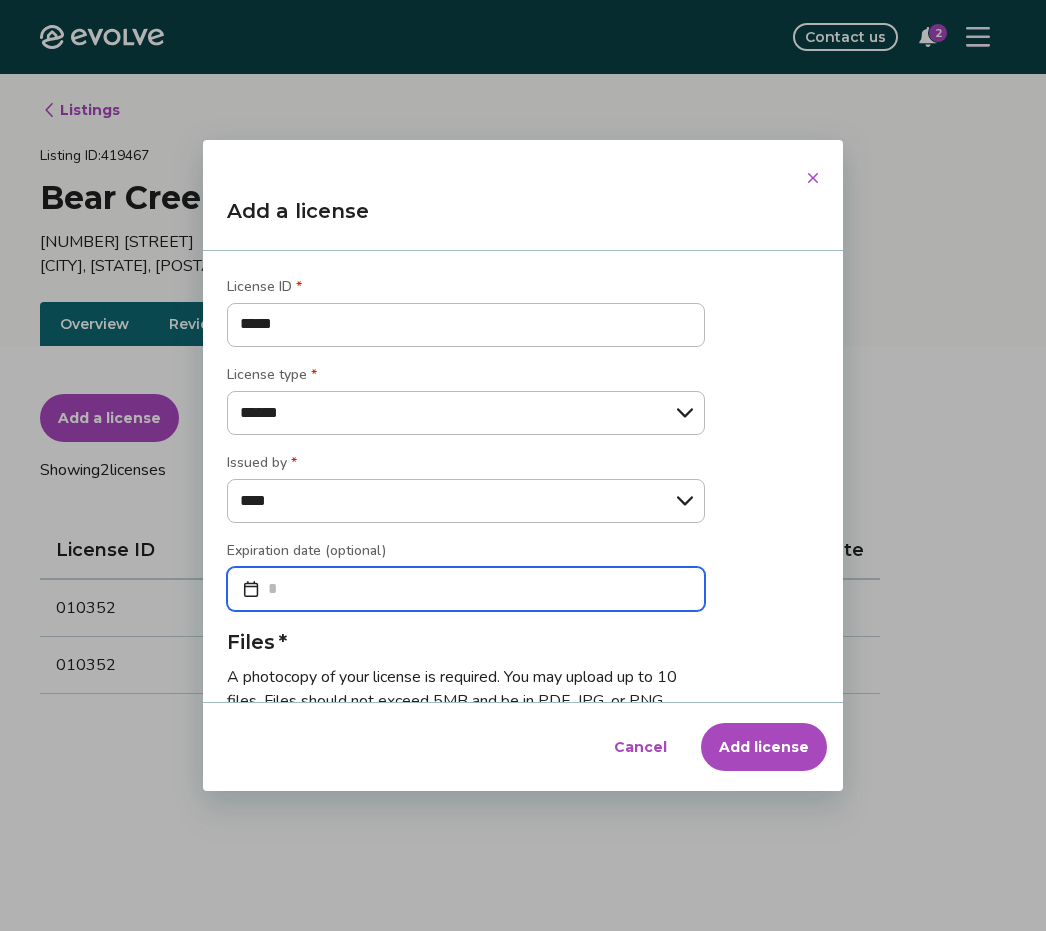 click at bounding box center (466, 589) 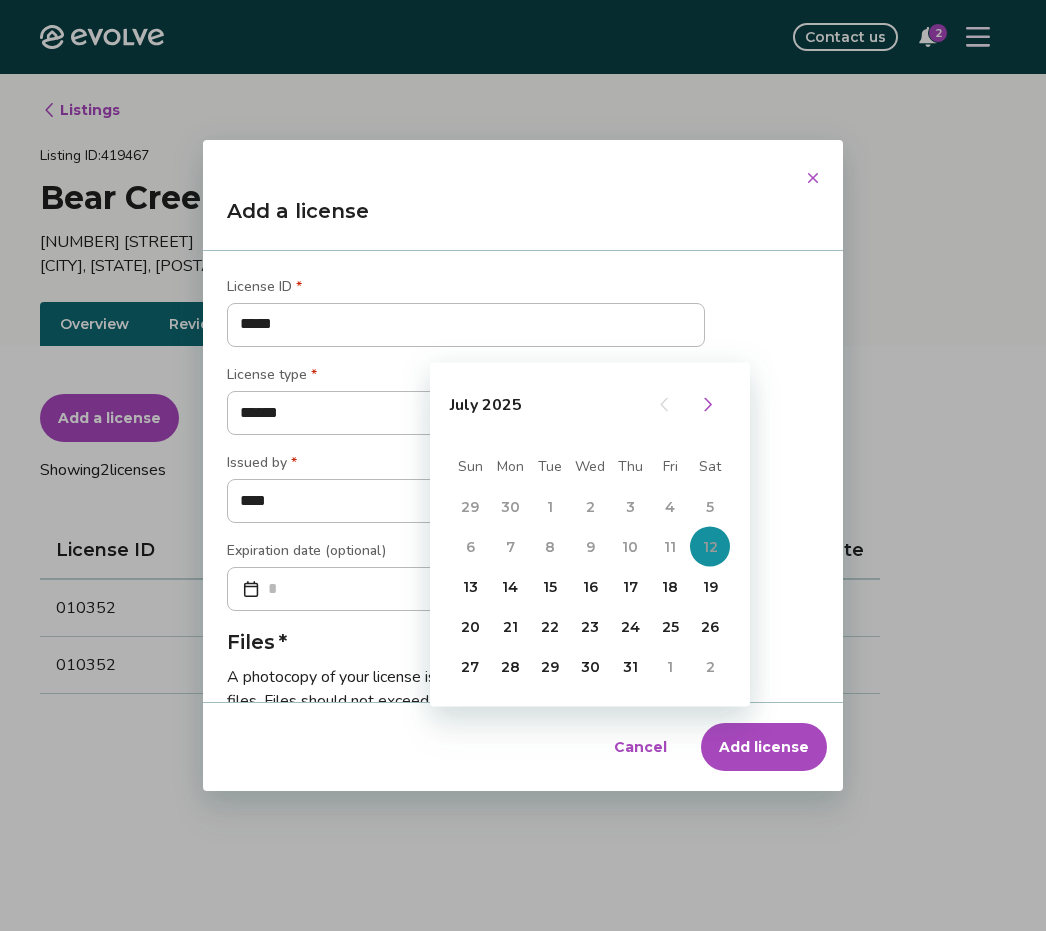 click 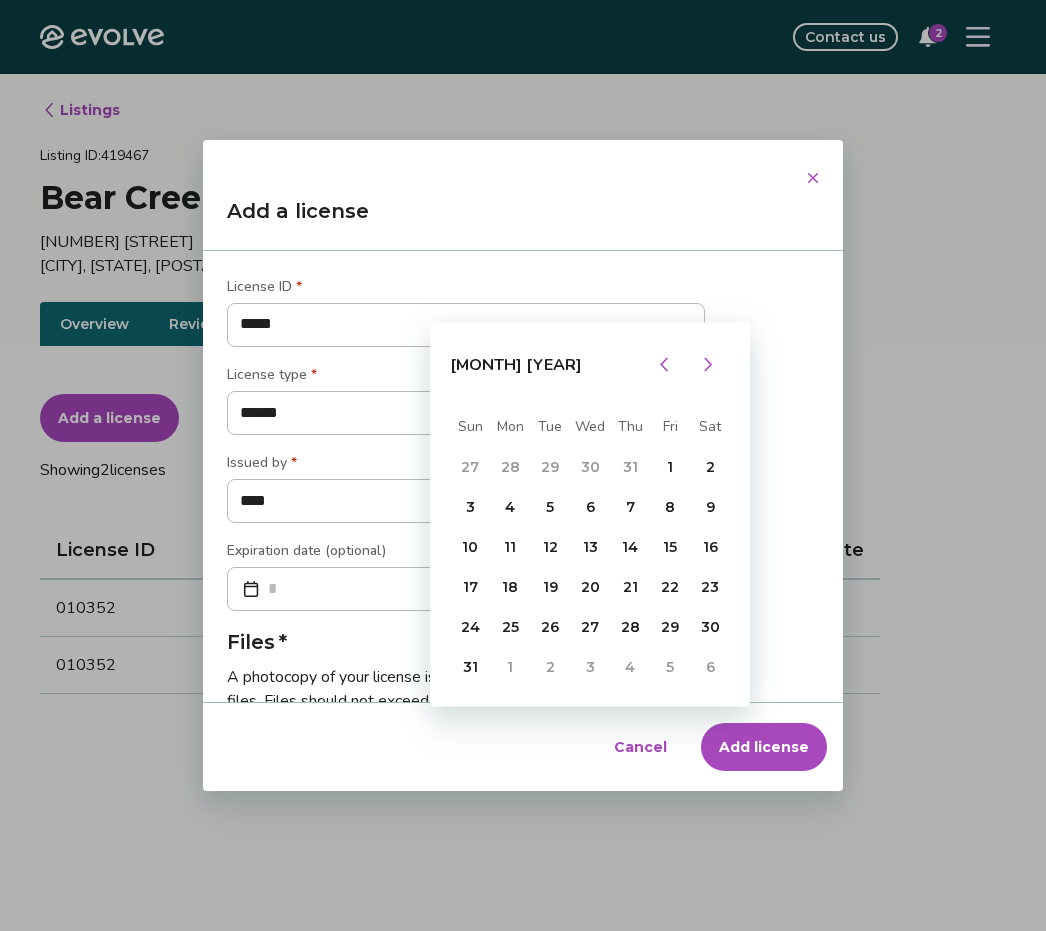 click on "Sat" at bounding box center (710, 426) 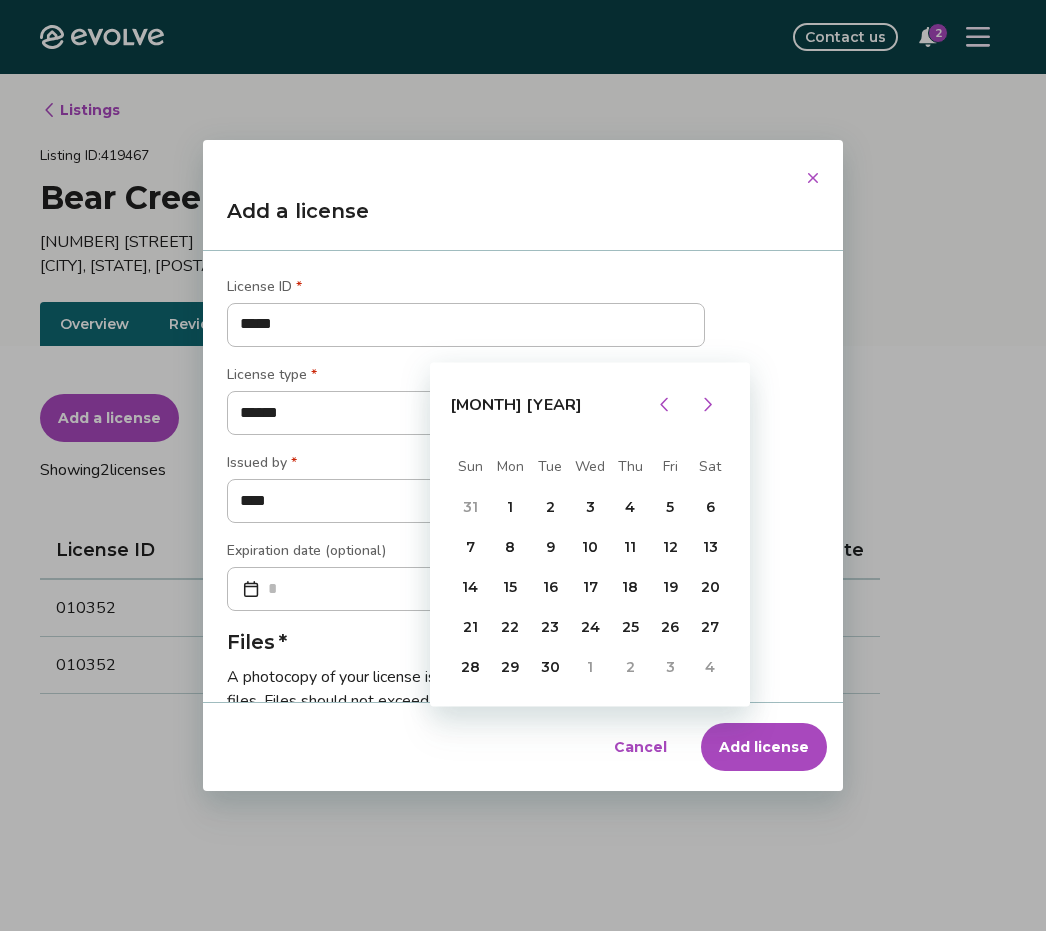 click on "Add a license" at bounding box center (523, 219) 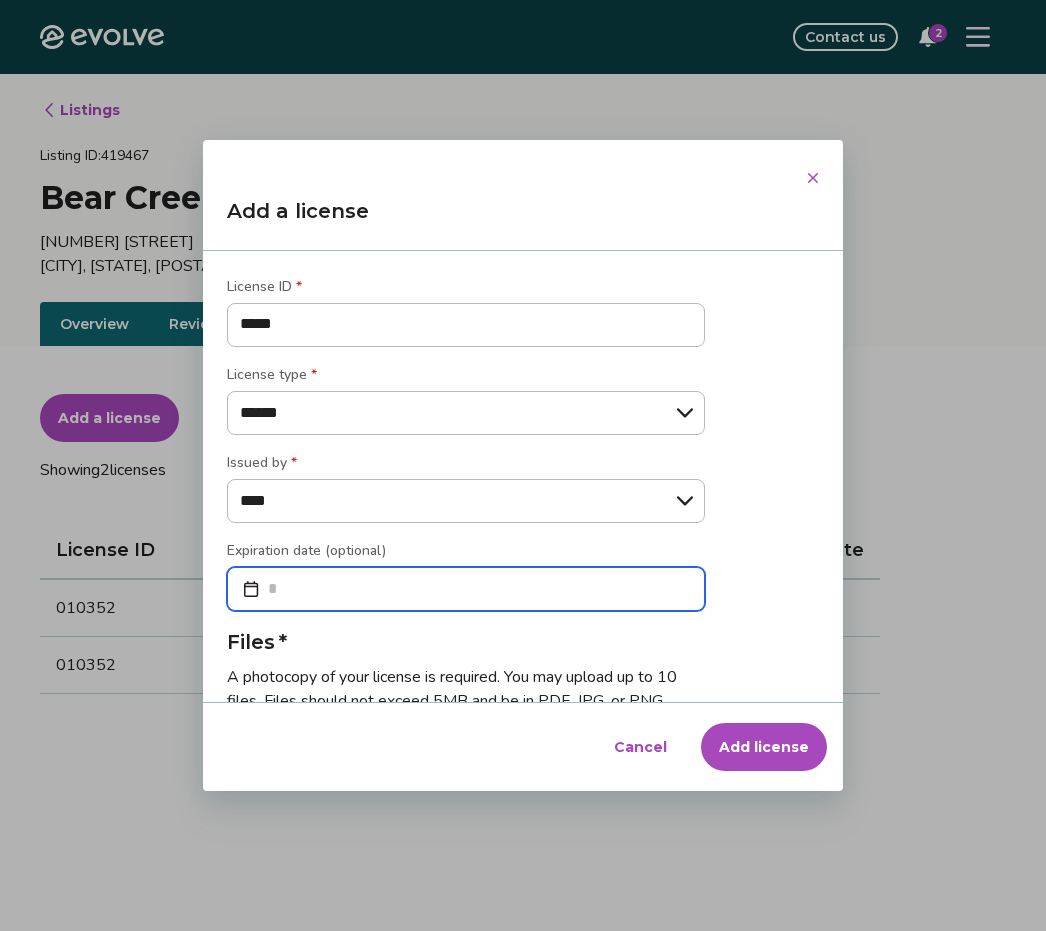 click at bounding box center (466, 589) 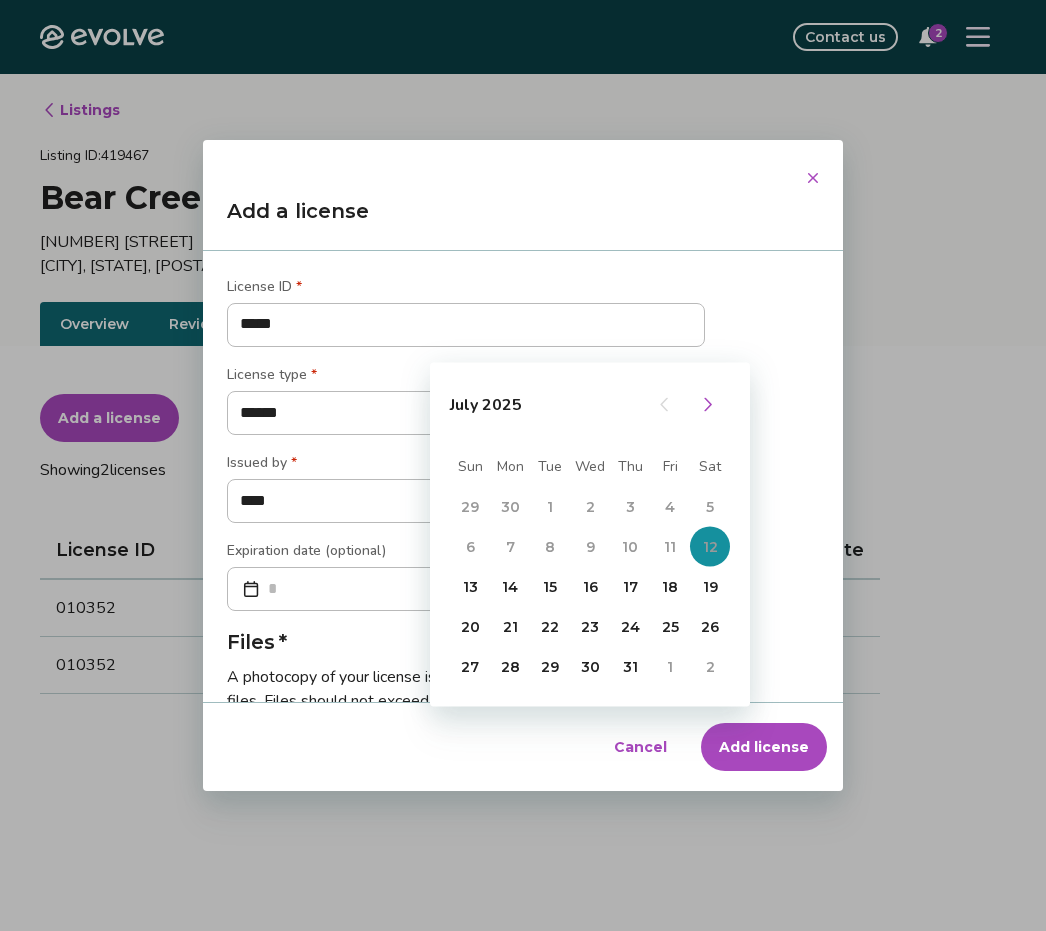 click 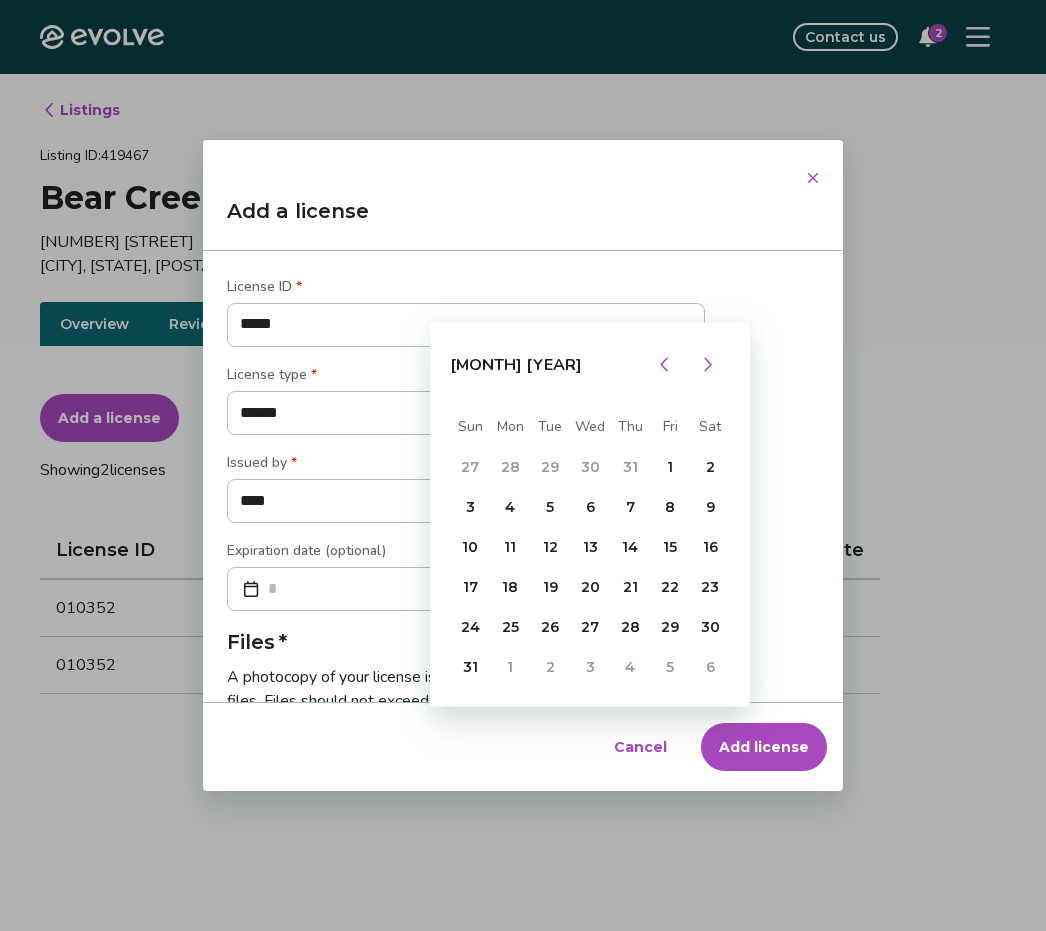 click 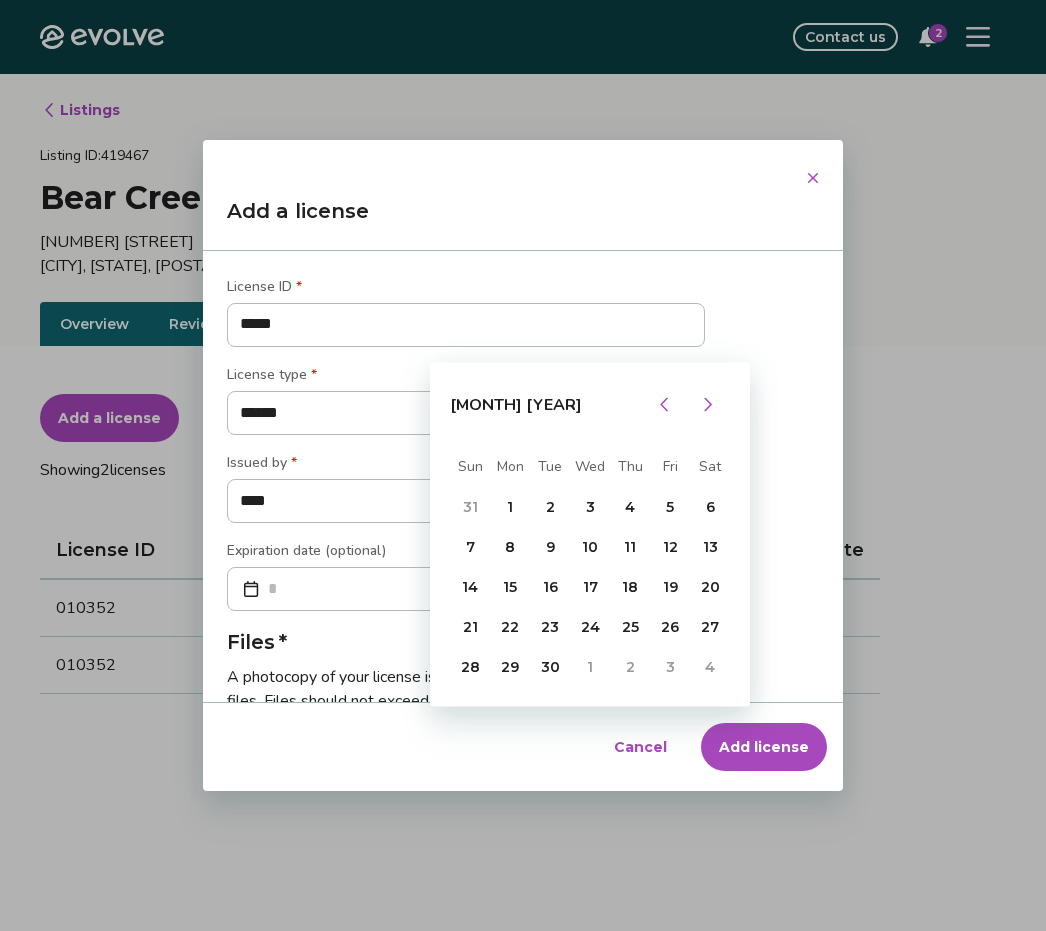 click 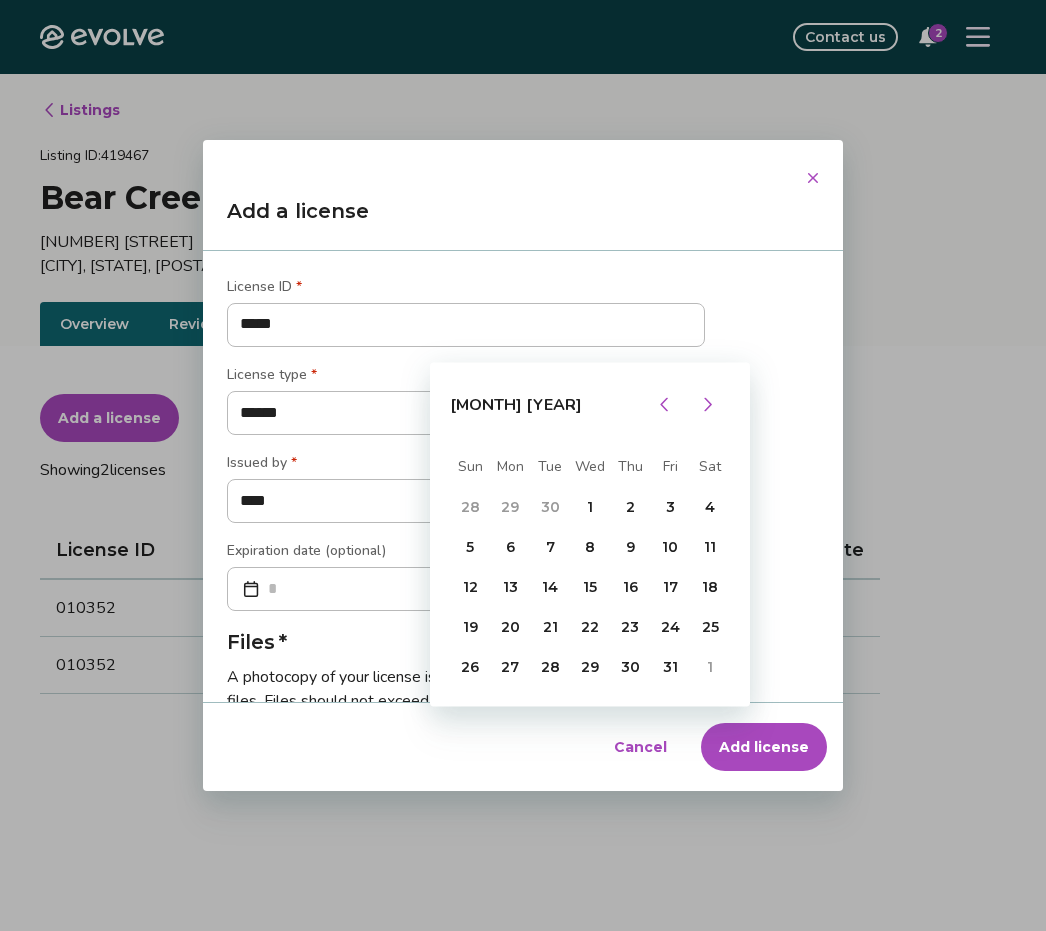 click at bounding box center (708, 404) 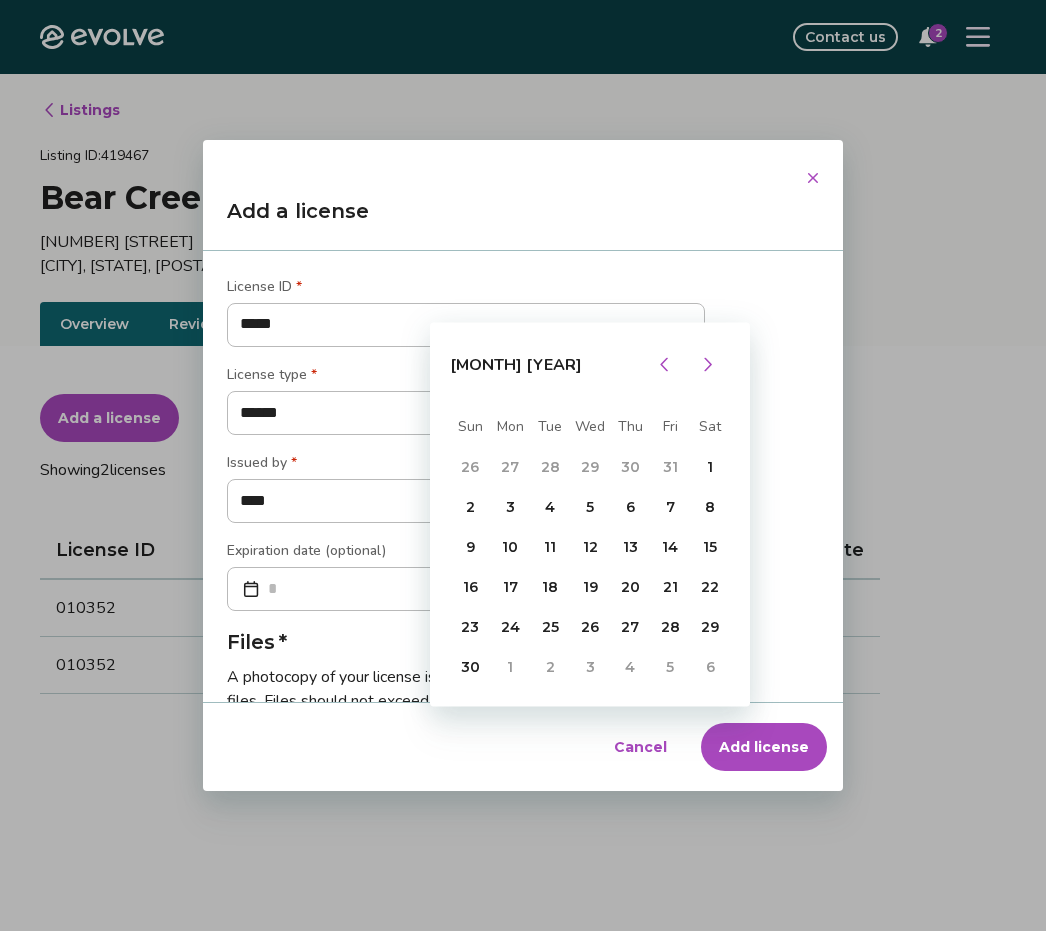click 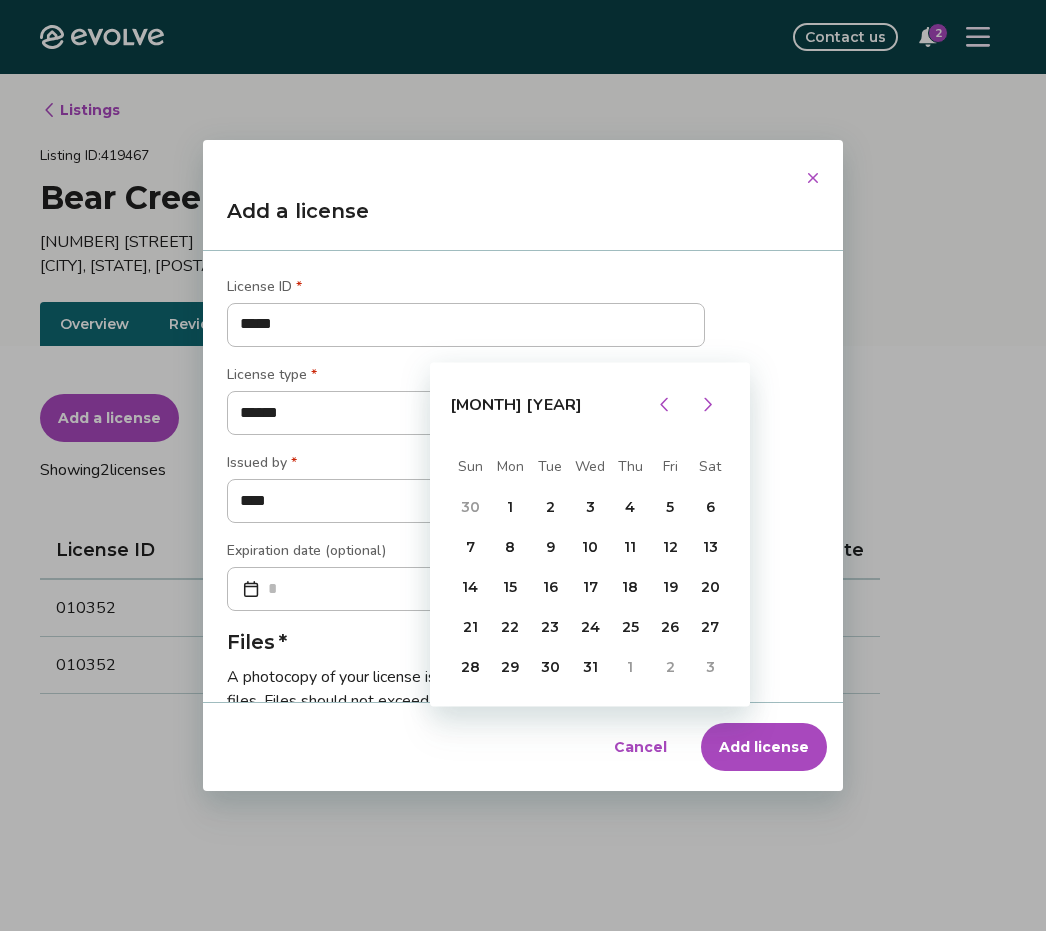 click on "31" at bounding box center (590, 666) 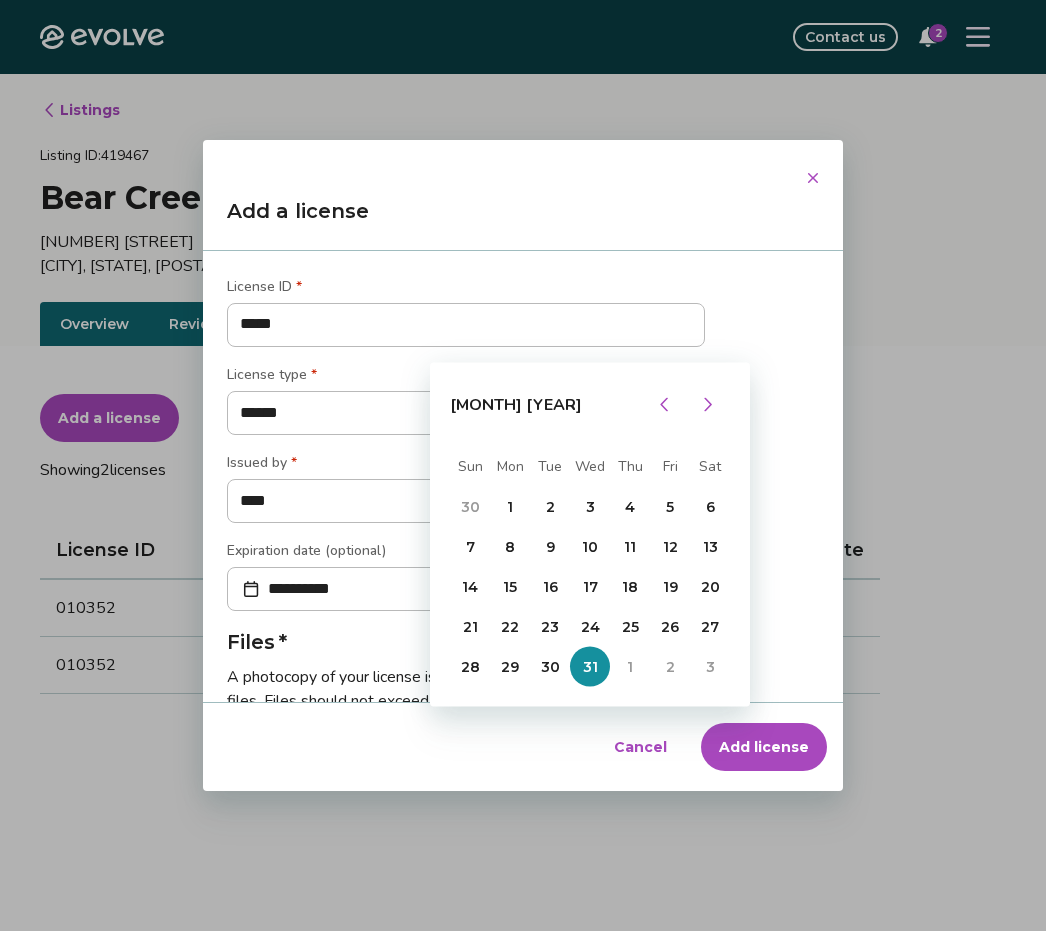 click on "**********" at bounding box center [523, 477] 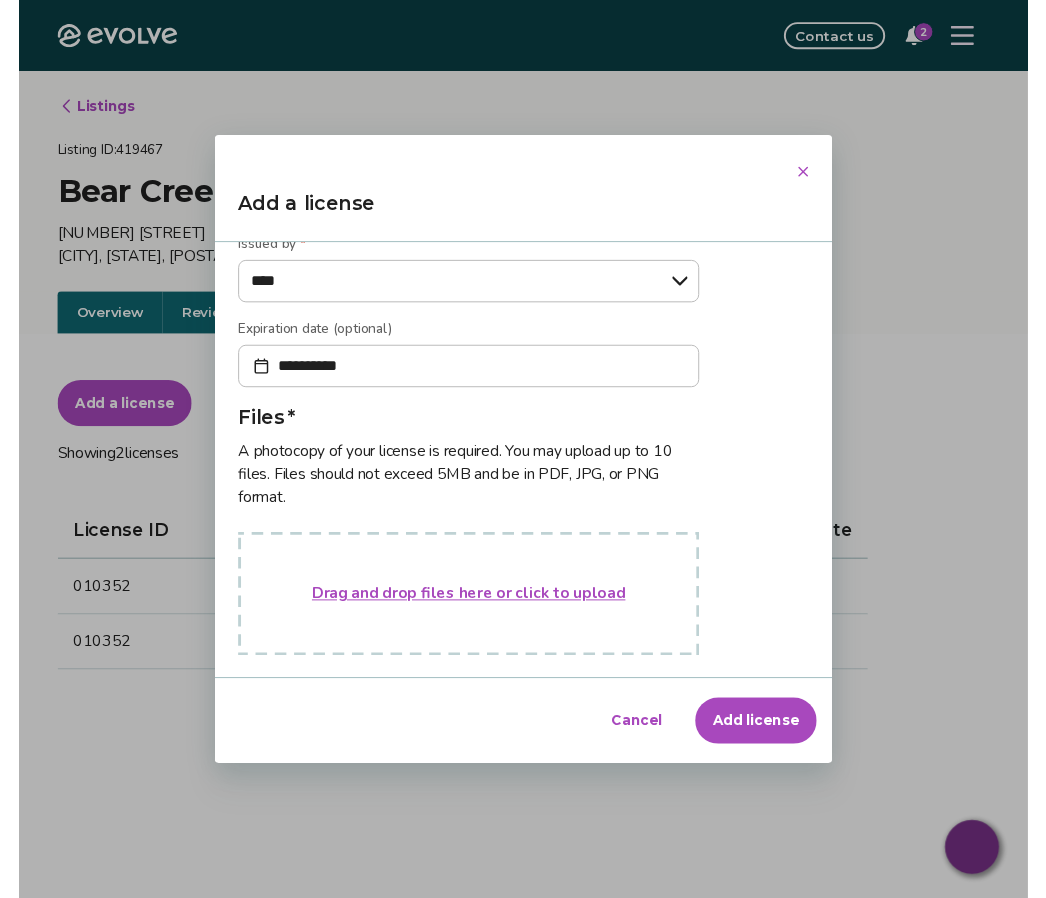 scroll, scrollTop: 0, scrollLeft: 0, axis: both 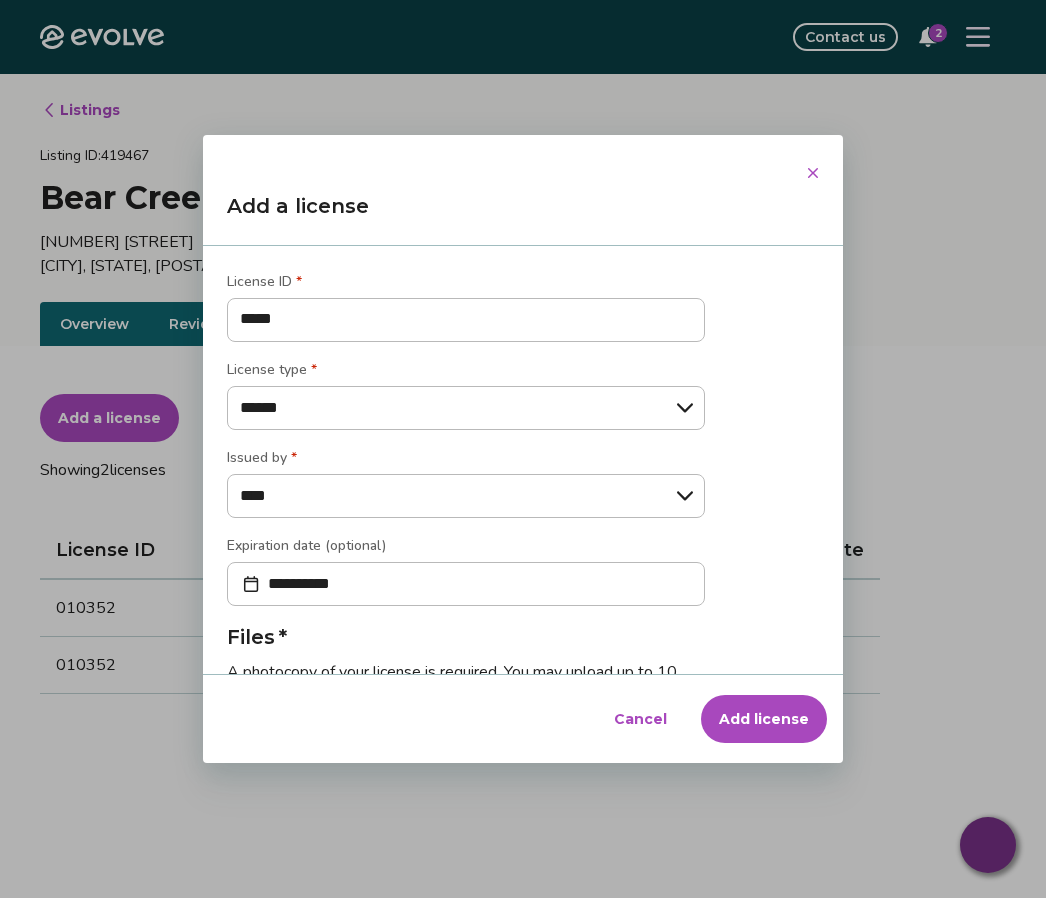 type on "*" 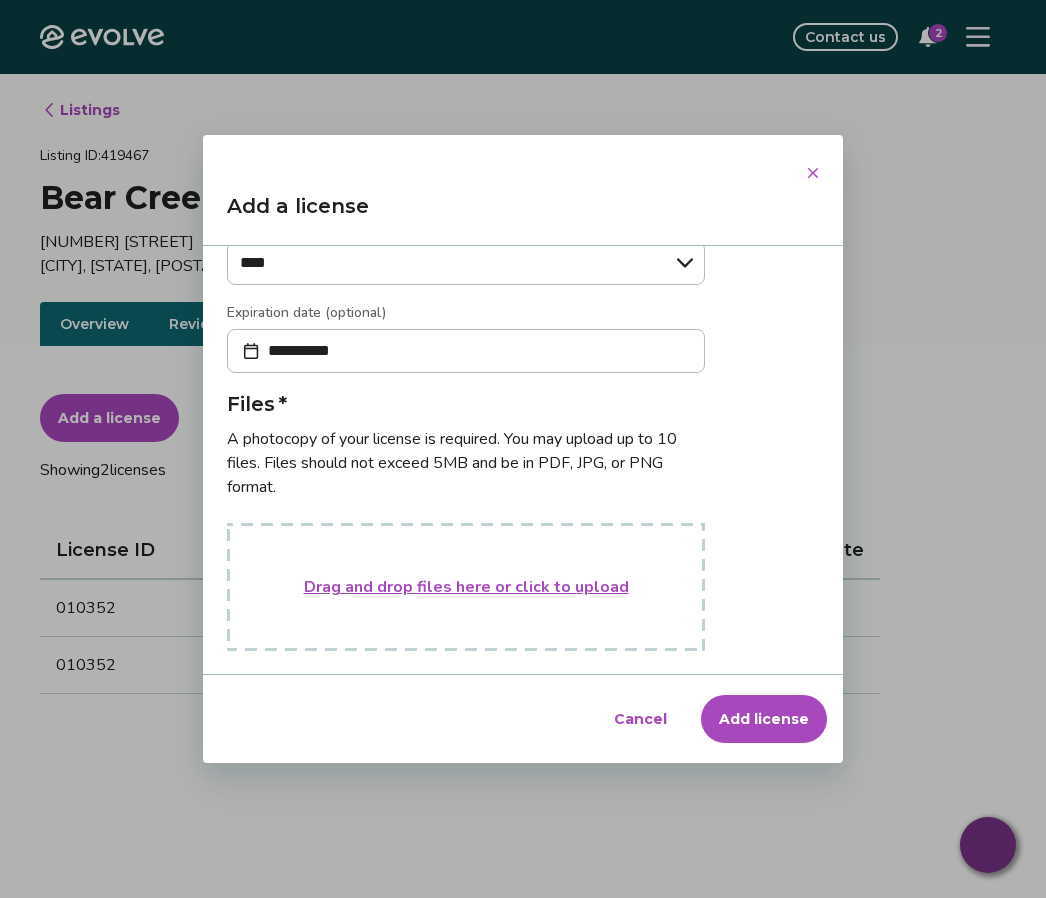scroll, scrollTop: 233, scrollLeft: 0, axis: vertical 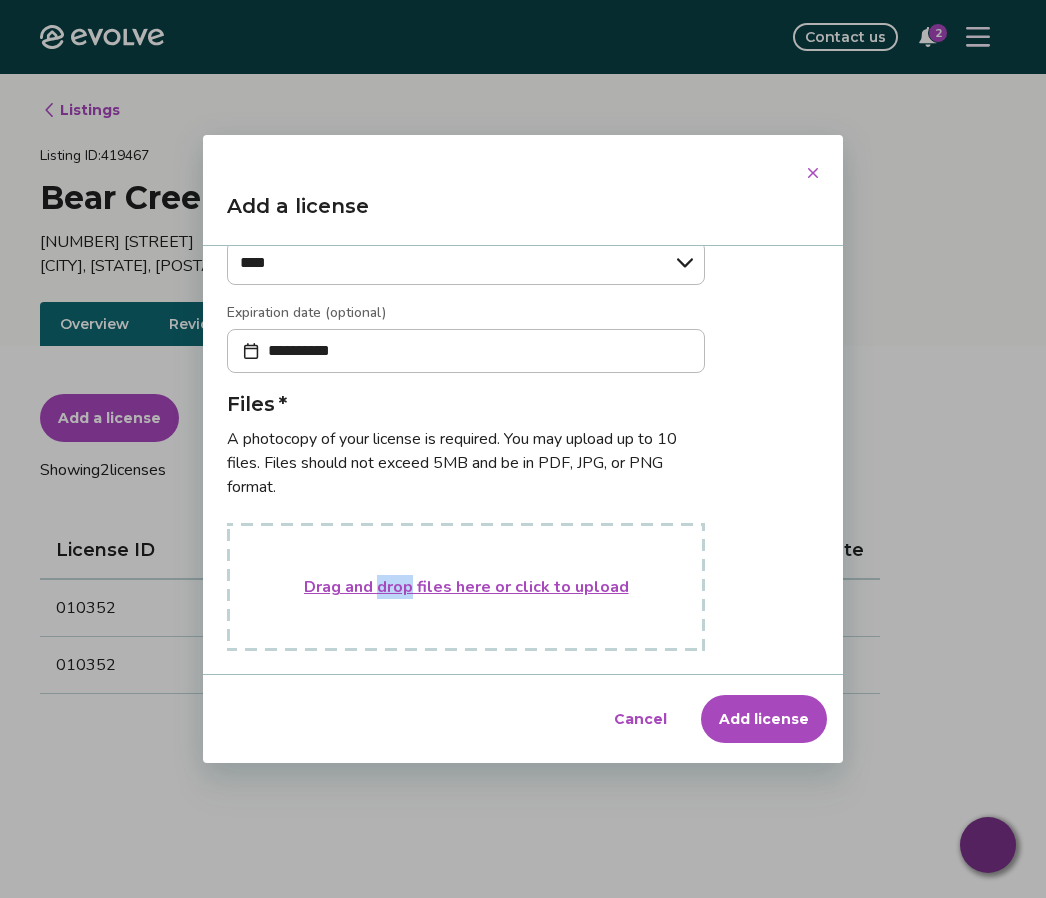 click on "Drag and drop files here or click to upload" at bounding box center [466, 587] 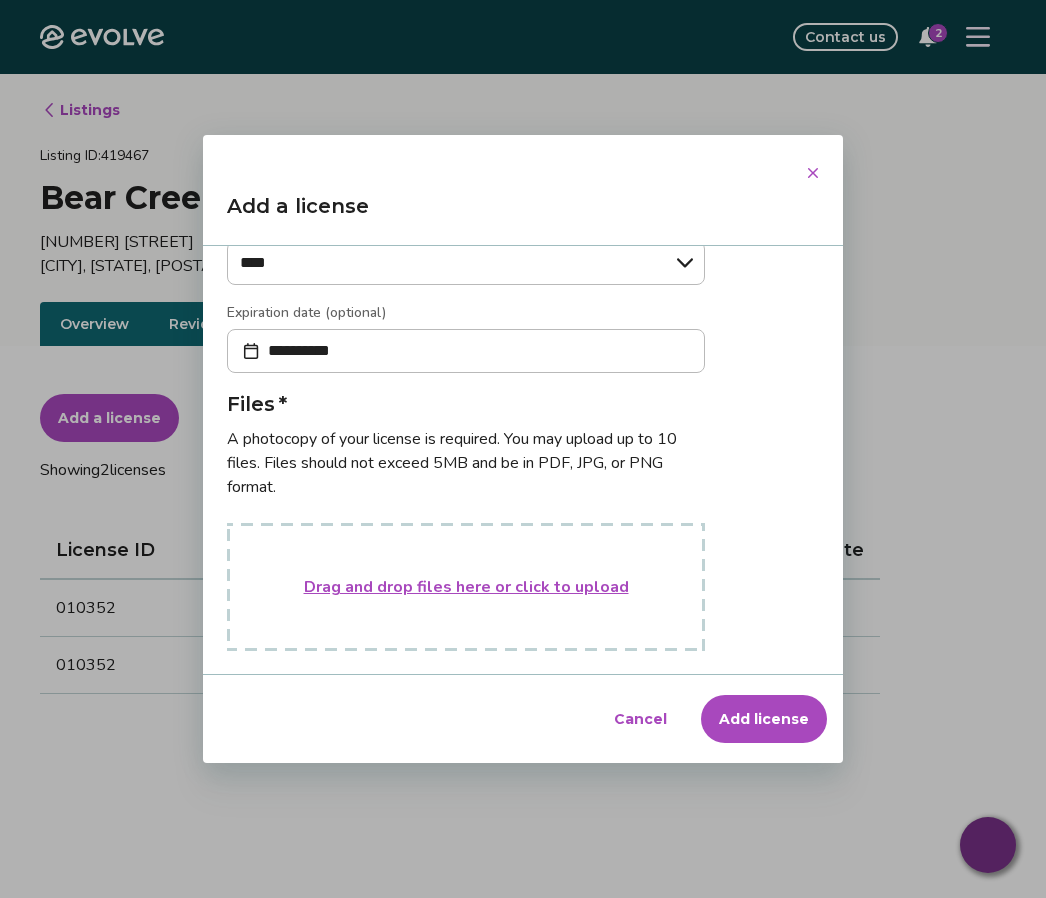 scroll, scrollTop: 0, scrollLeft: 0, axis: both 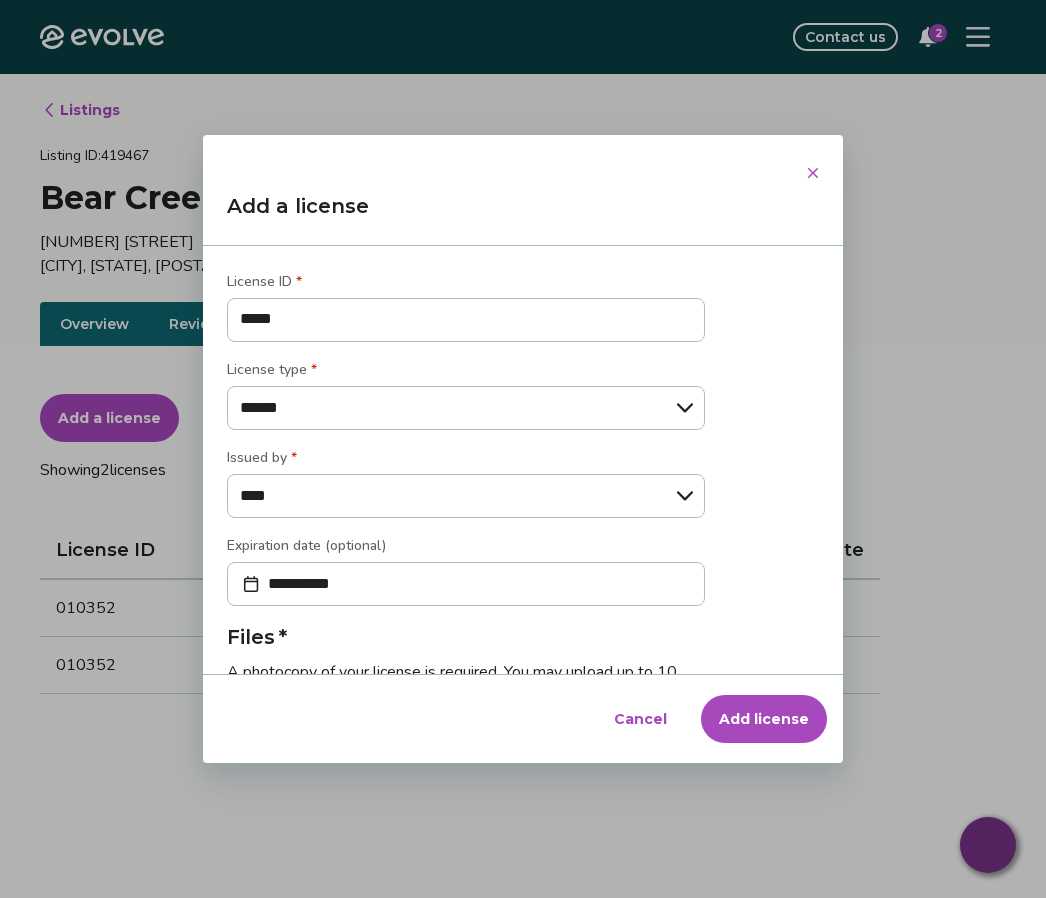 type on "*" 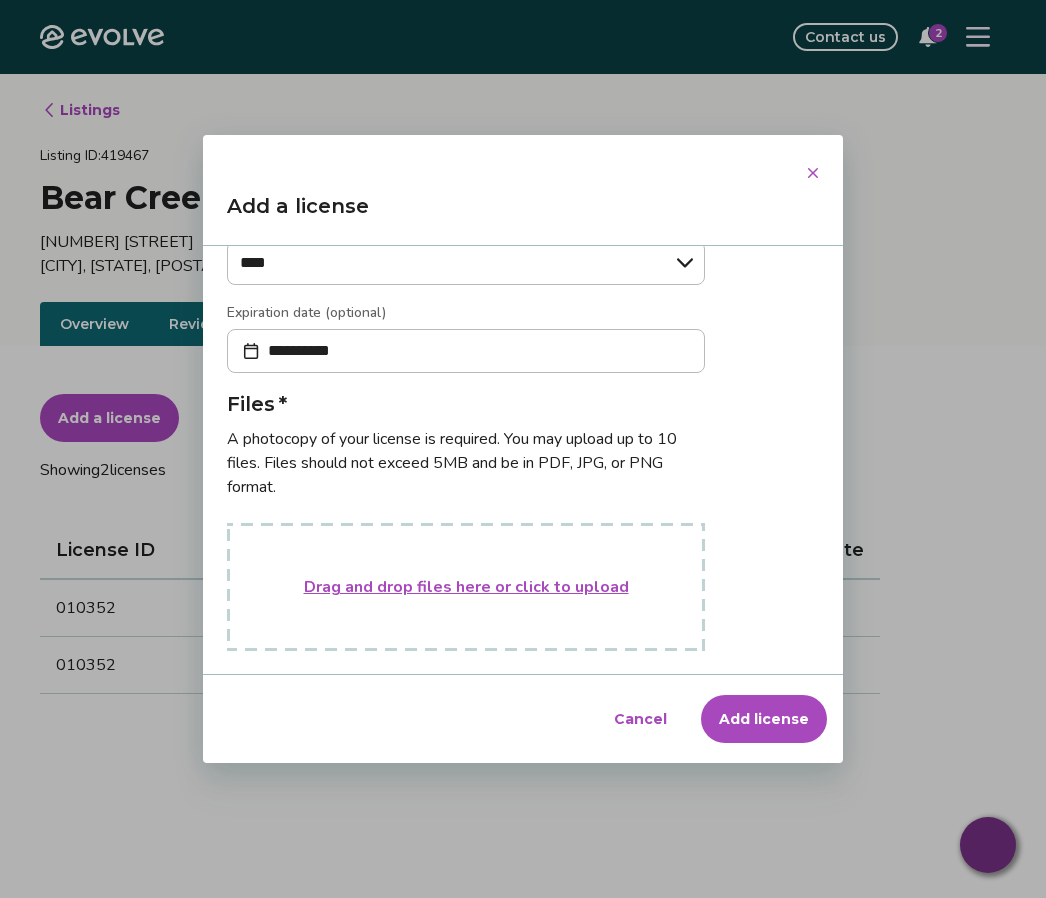 scroll, scrollTop: 233, scrollLeft: 0, axis: vertical 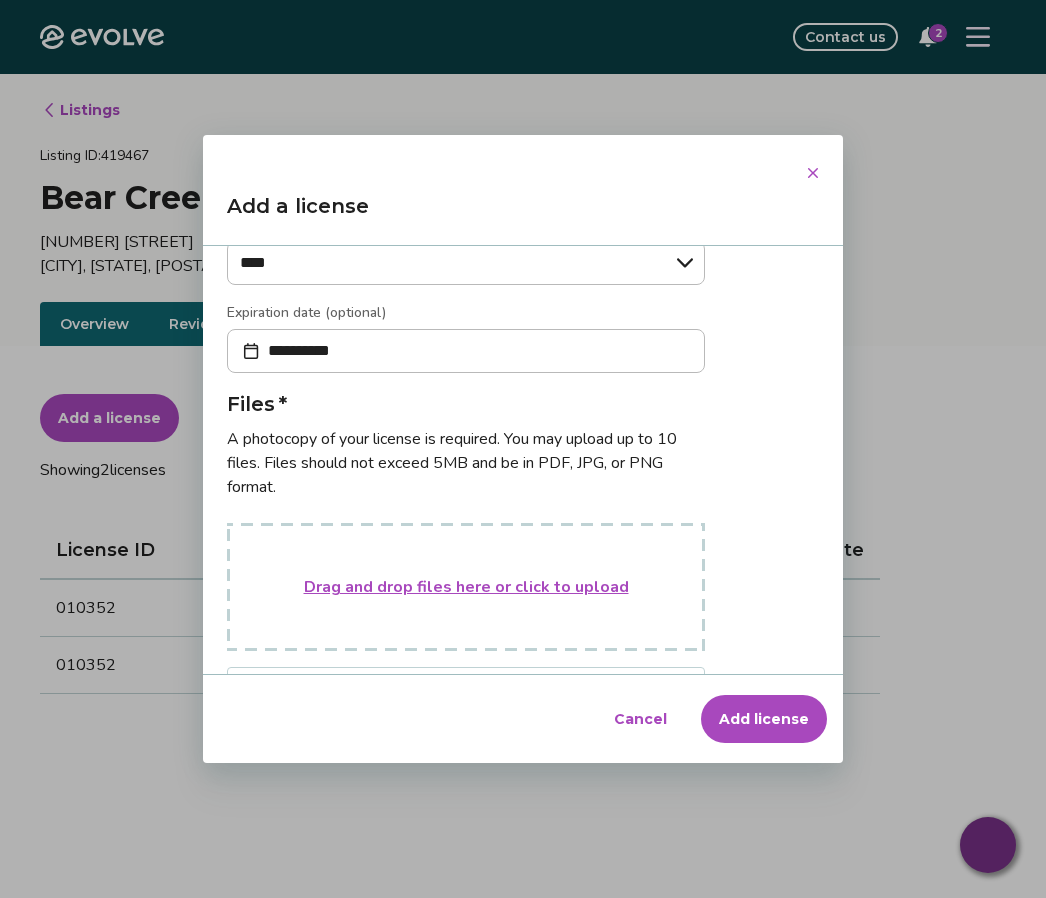 click on "Drag and drop files here or click to upload" at bounding box center (466, 587) 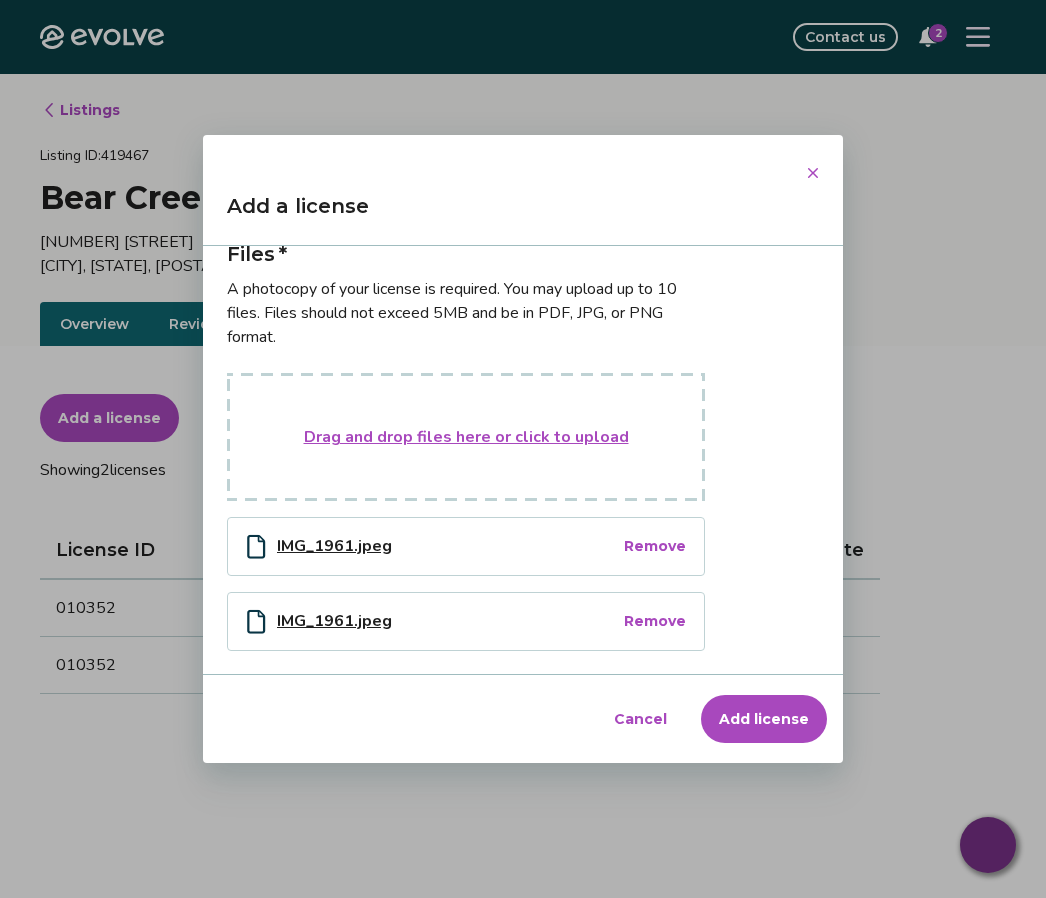 scroll, scrollTop: 383, scrollLeft: 0, axis: vertical 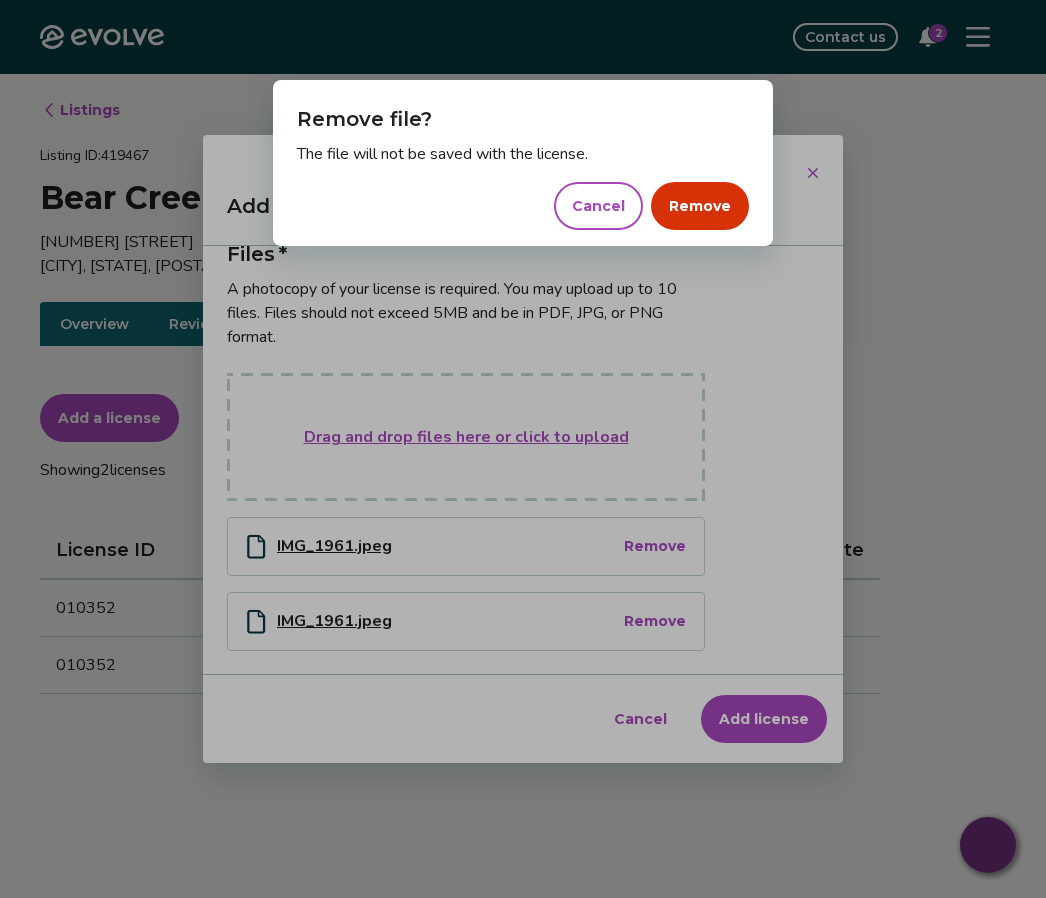 click on "Remove" at bounding box center (700, 206) 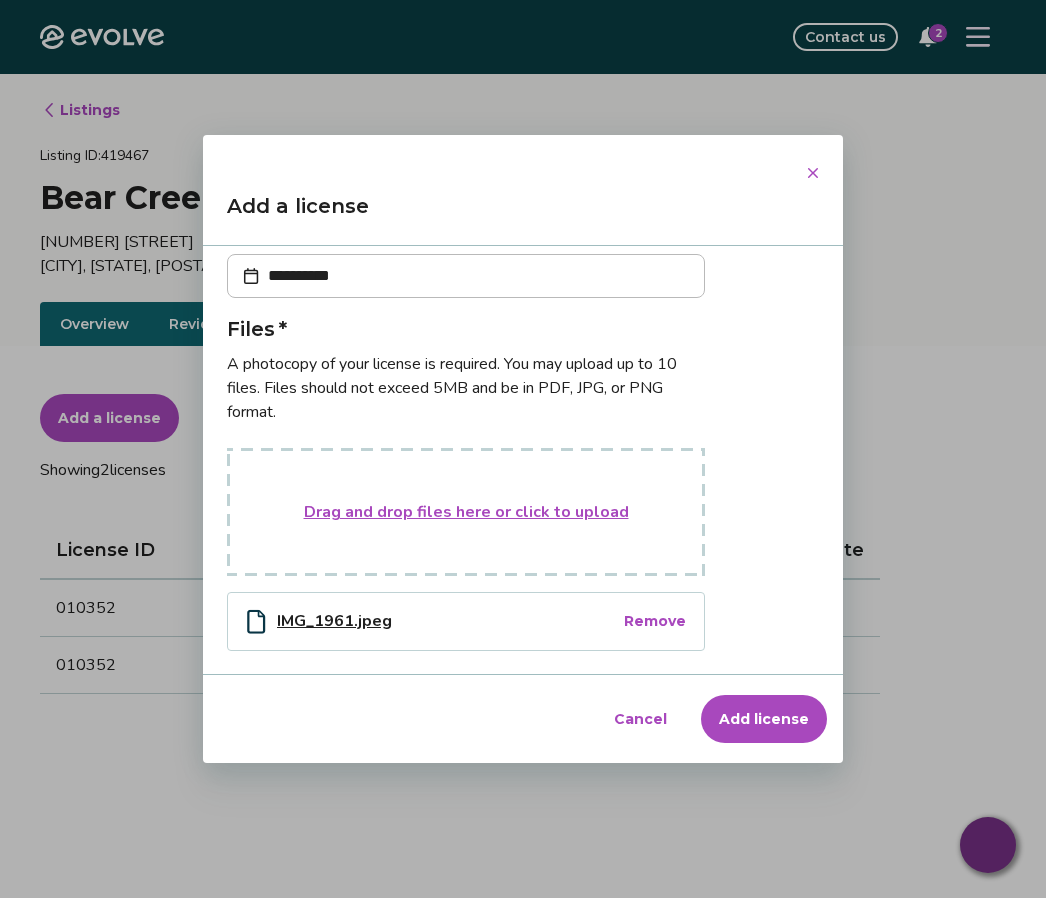 scroll, scrollTop: 308, scrollLeft: 0, axis: vertical 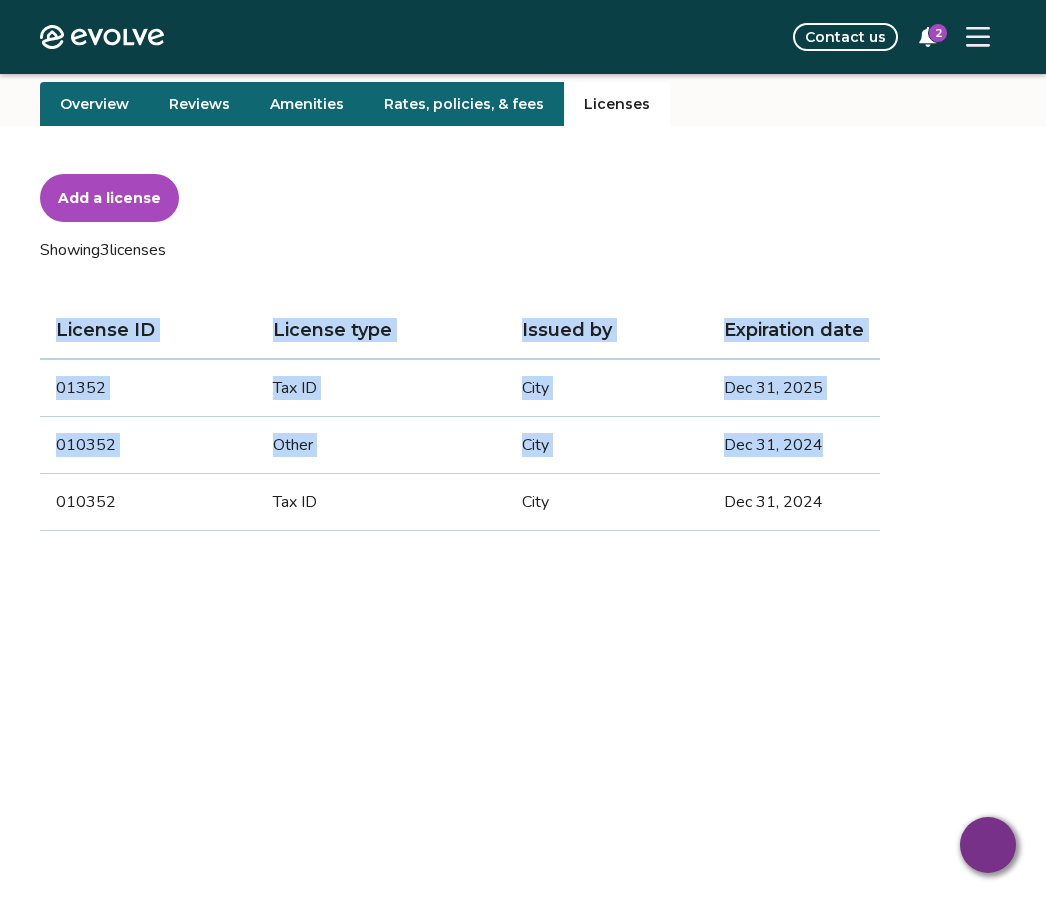 click on "Dec 31, 2024" at bounding box center (794, 445) 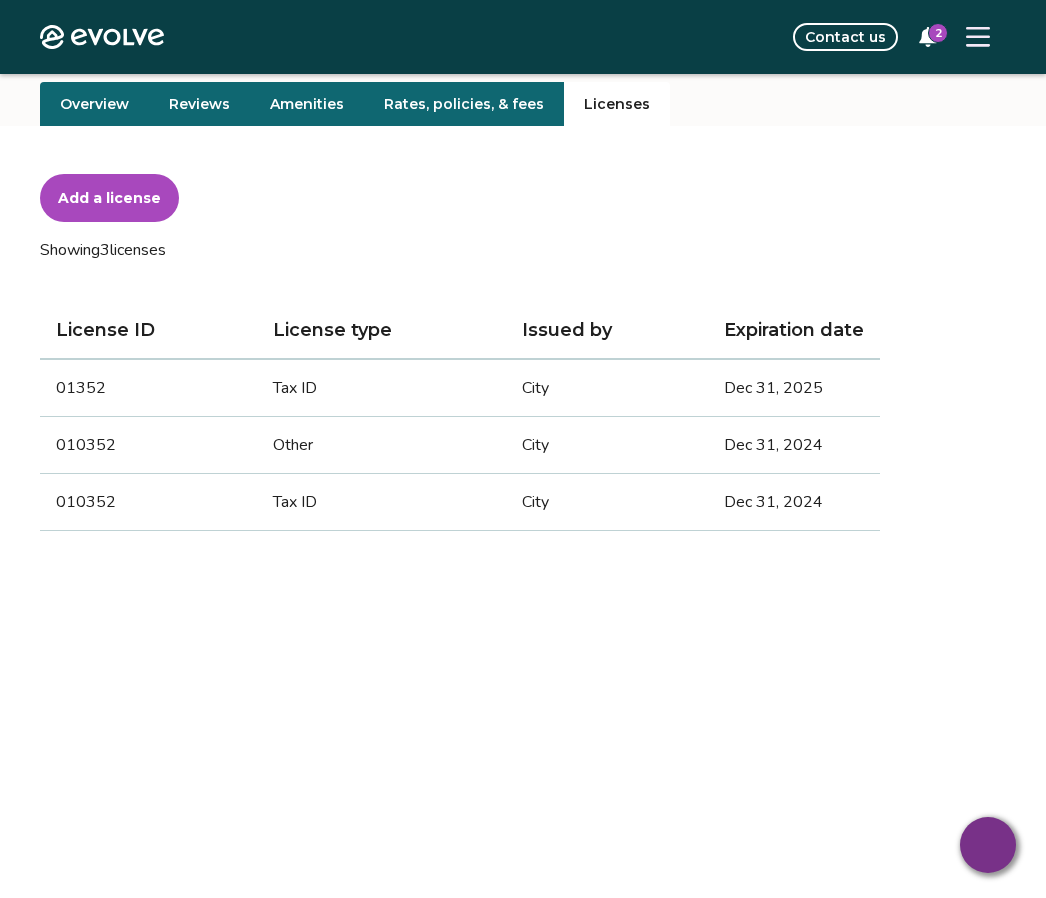 click on "Dec 31, 2024" at bounding box center (794, 445) 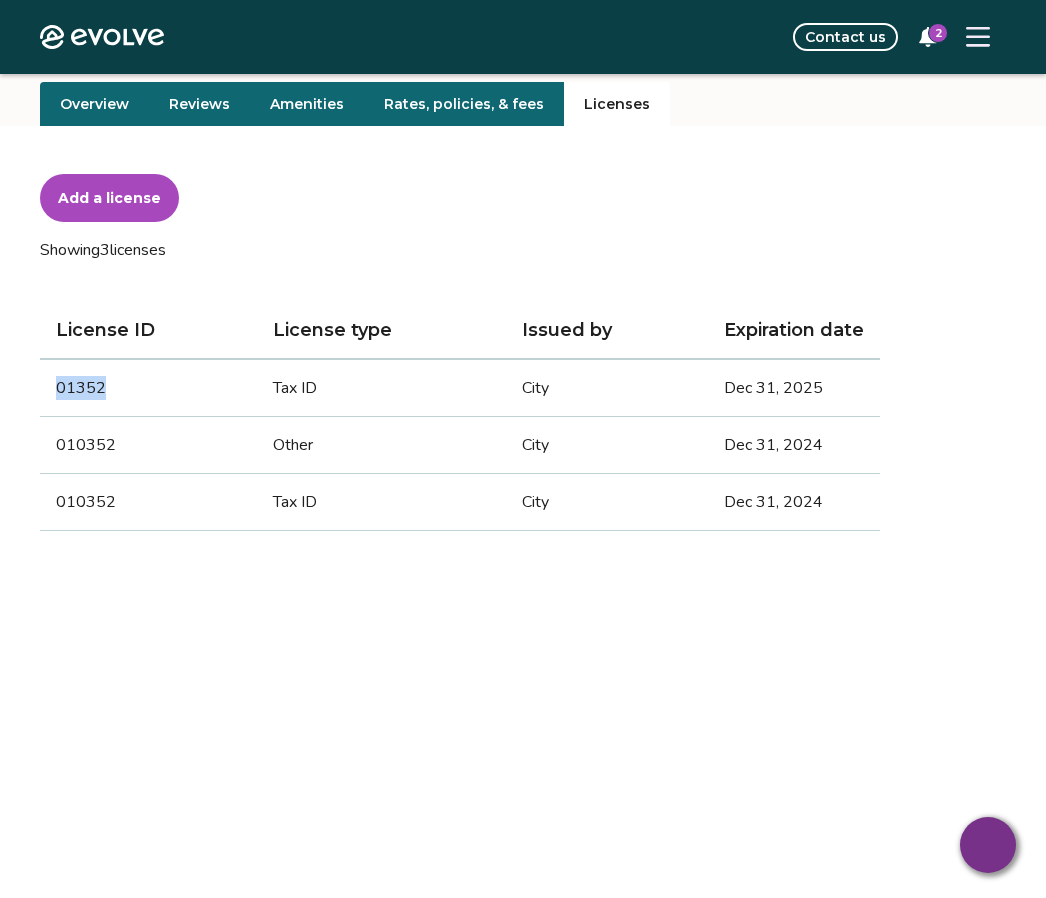 click 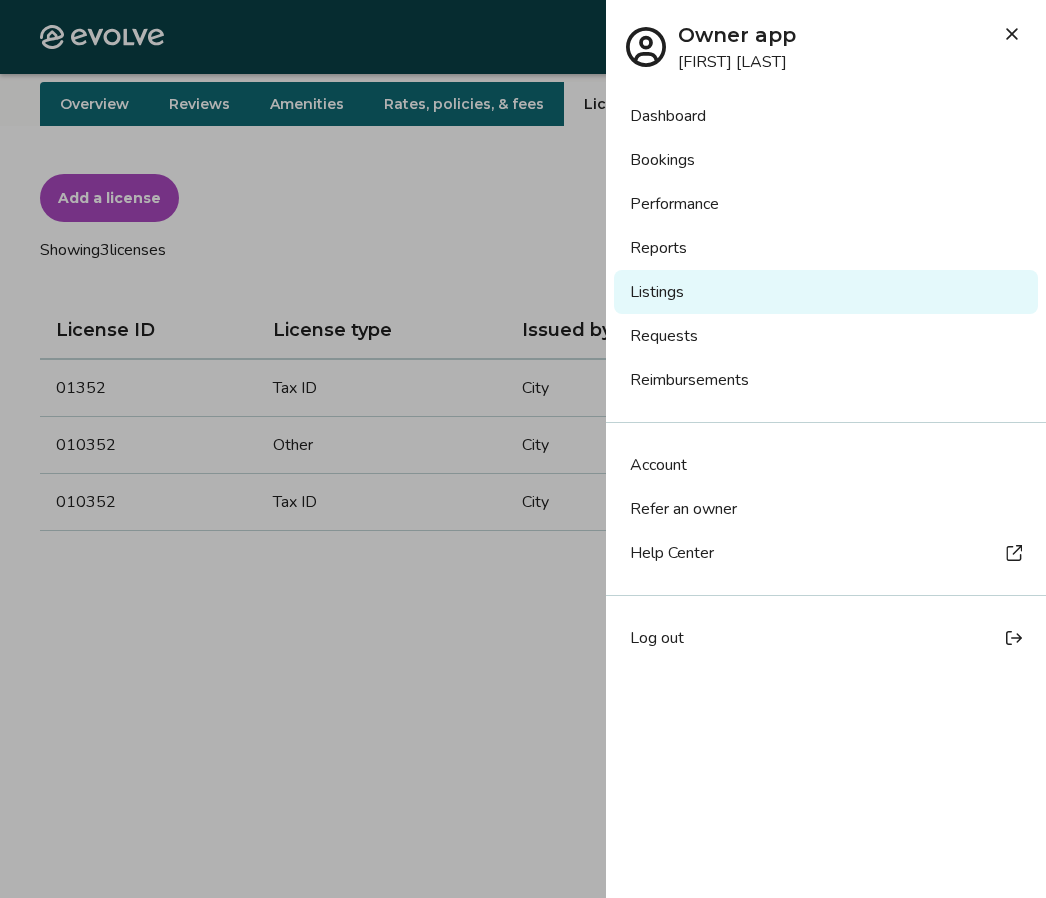 click 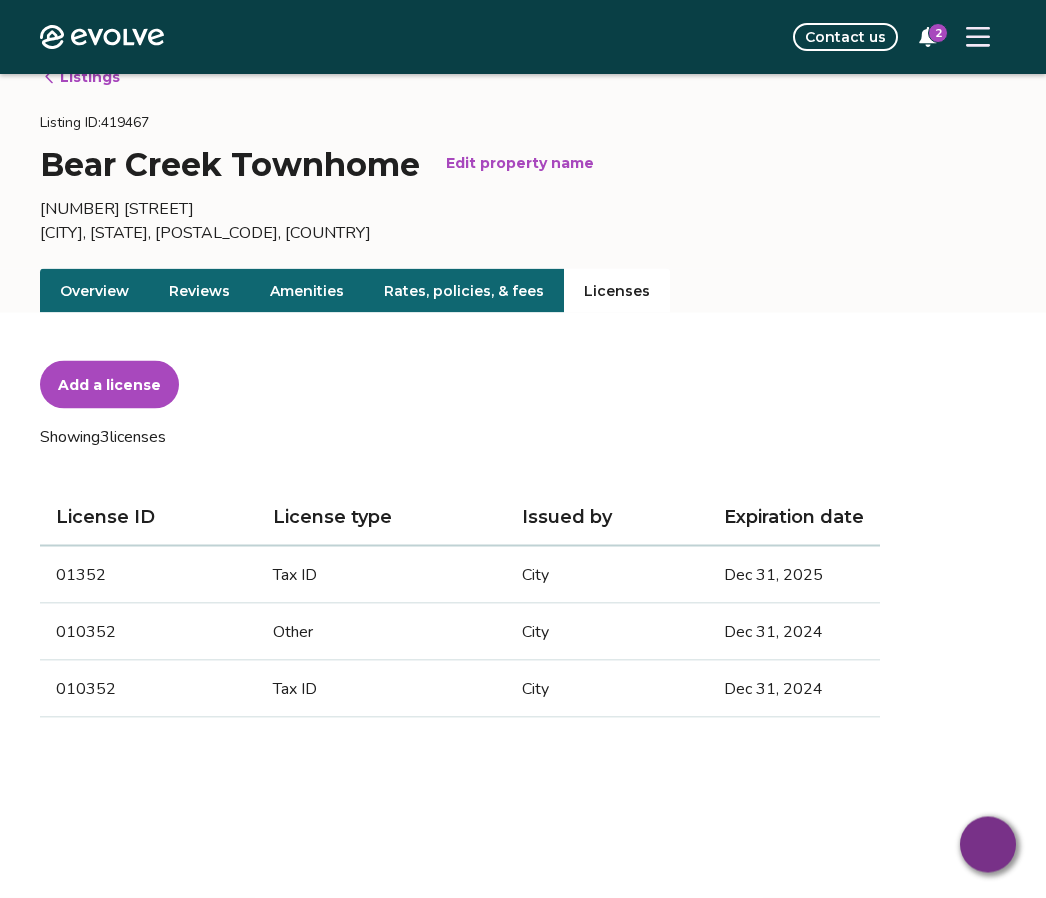 scroll, scrollTop: 0, scrollLeft: 0, axis: both 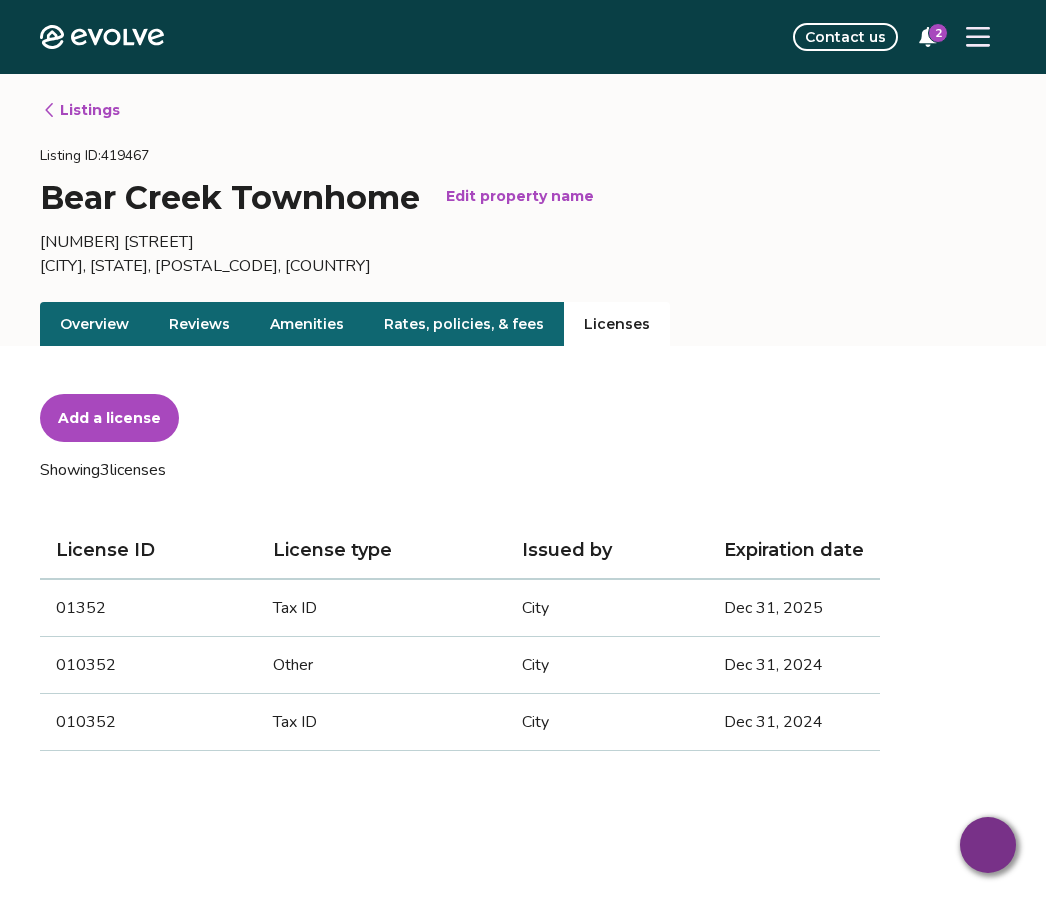 click on "Overview" at bounding box center (94, 324) 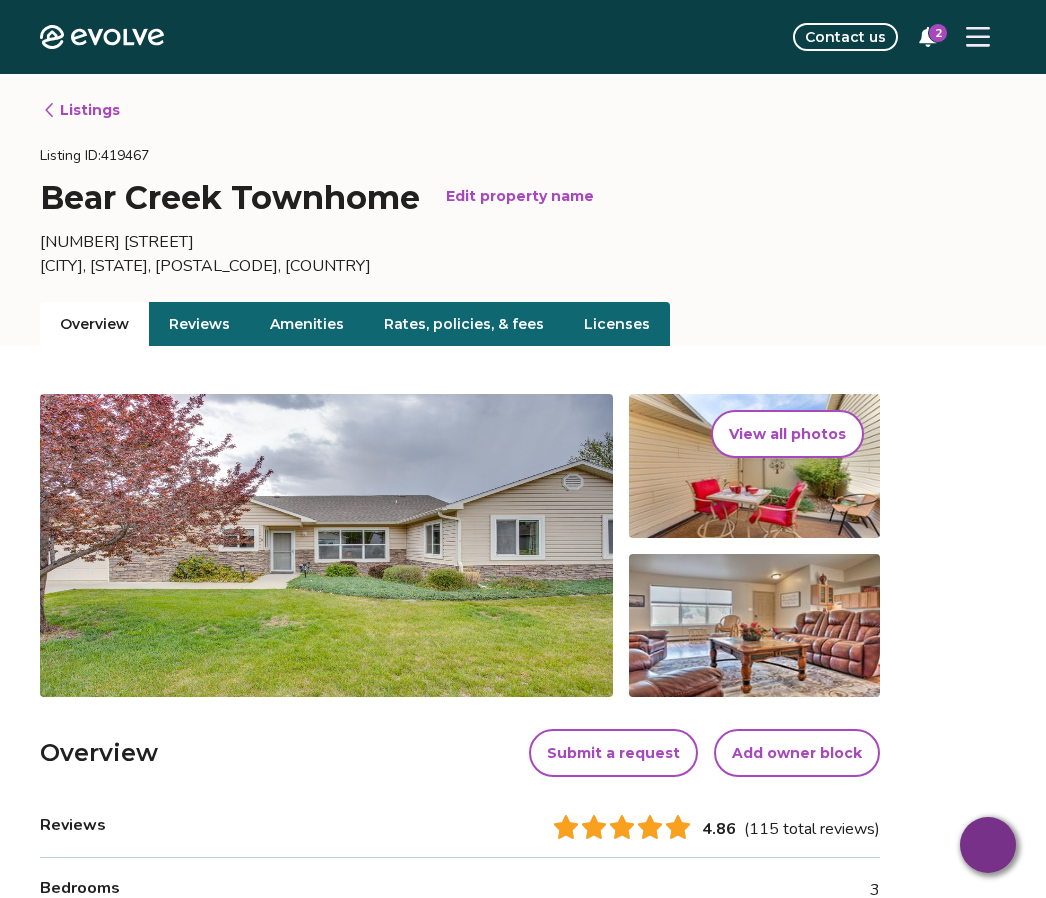 click on "2" at bounding box center [938, 33] 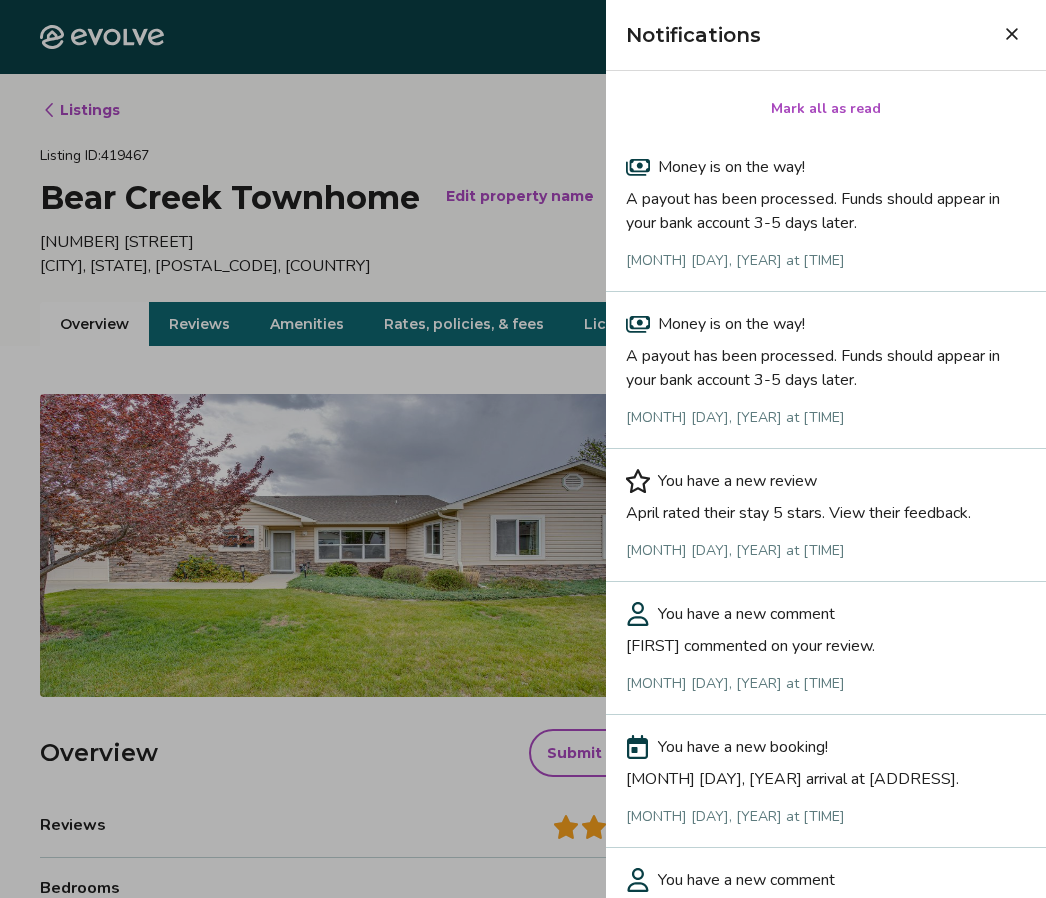 click 